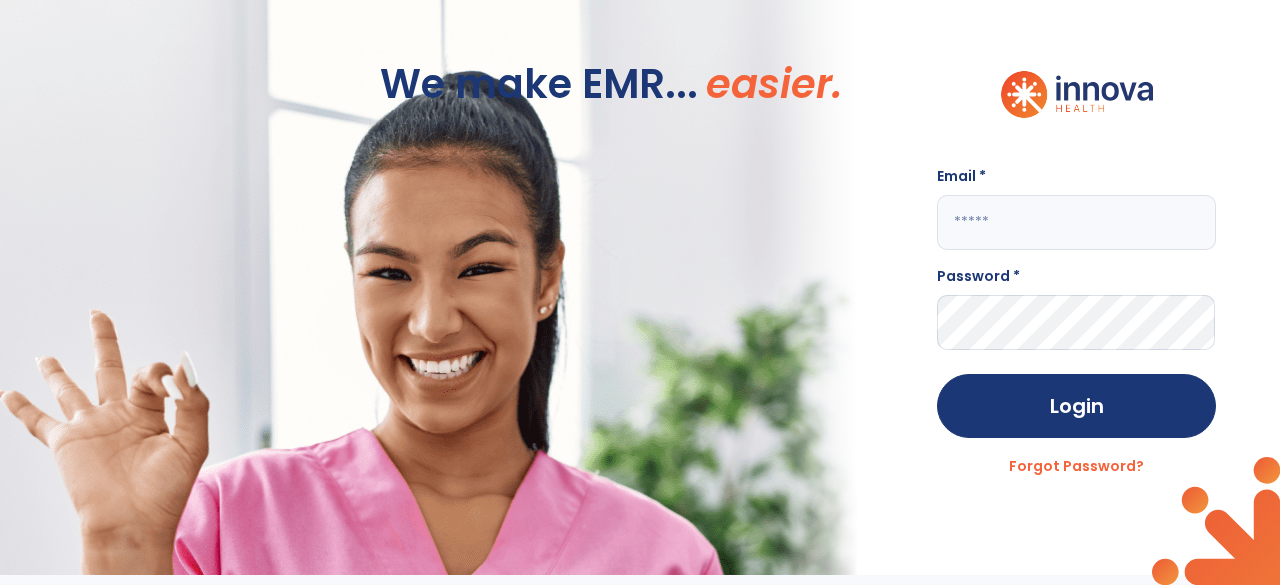 scroll, scrollTop: 0, scrollLeft: 0, axis: both 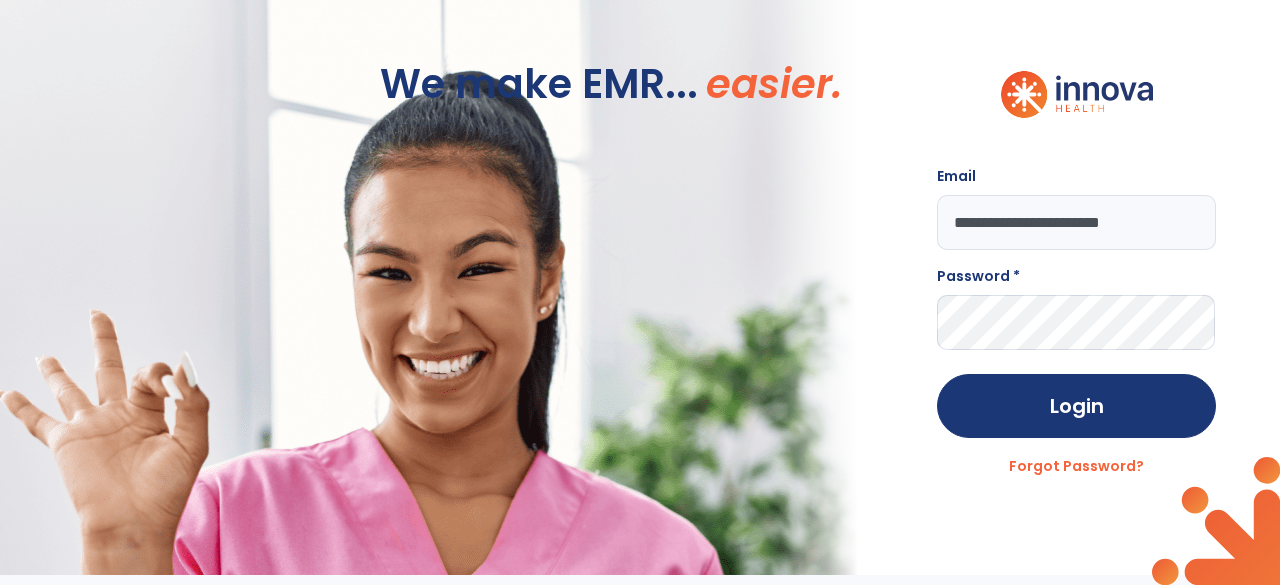 type on "**********" 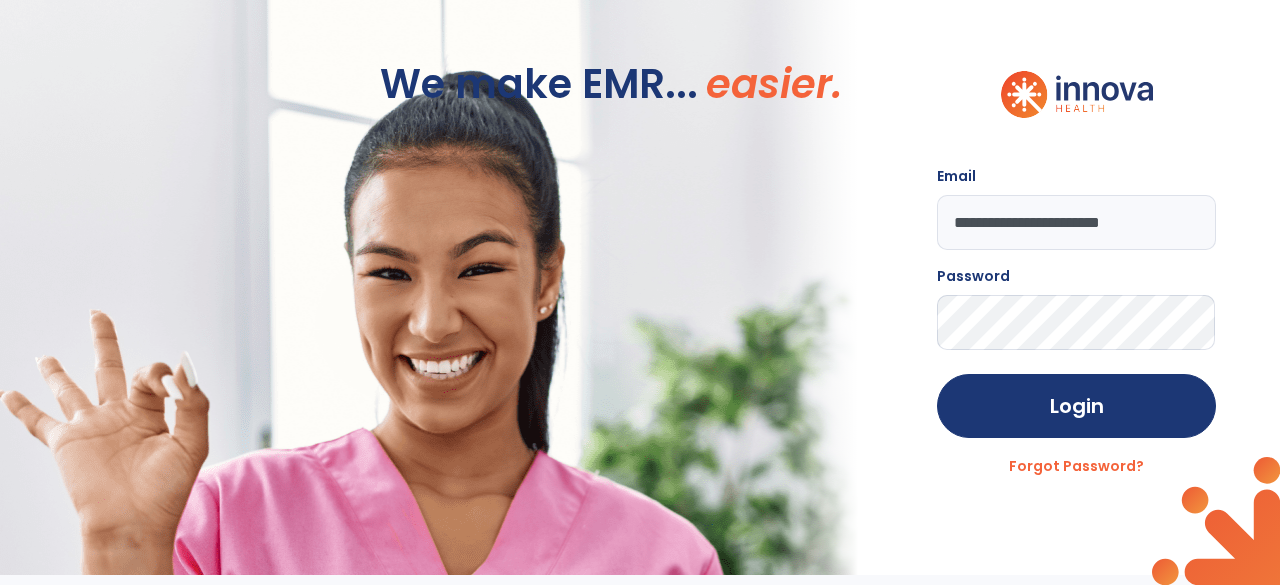 click on "Login" 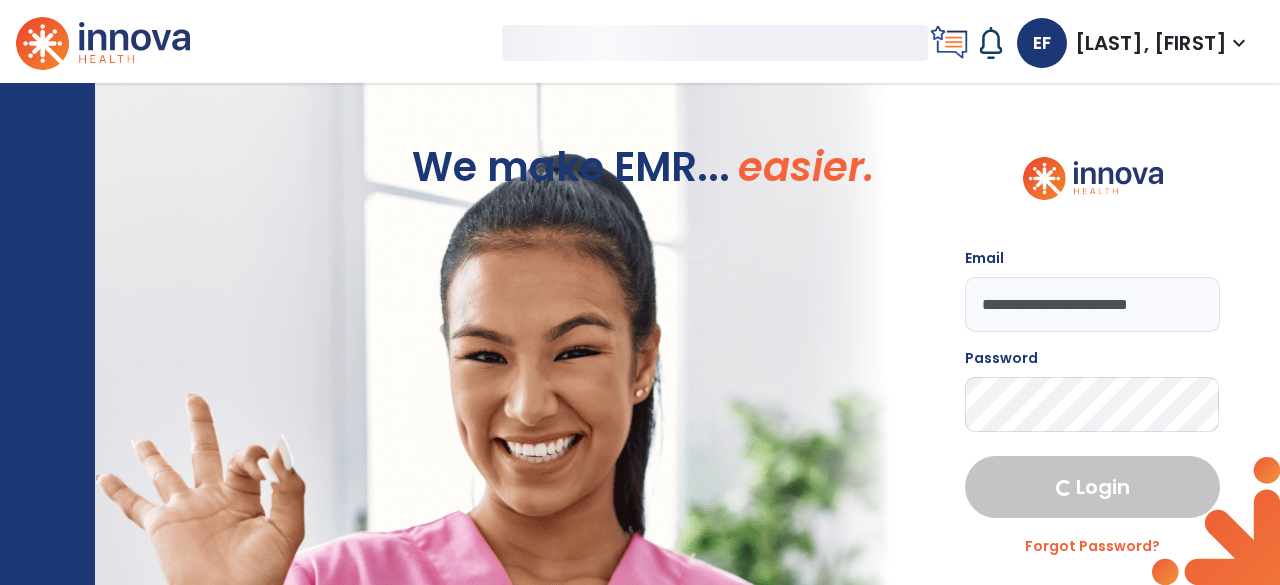 select on "****" 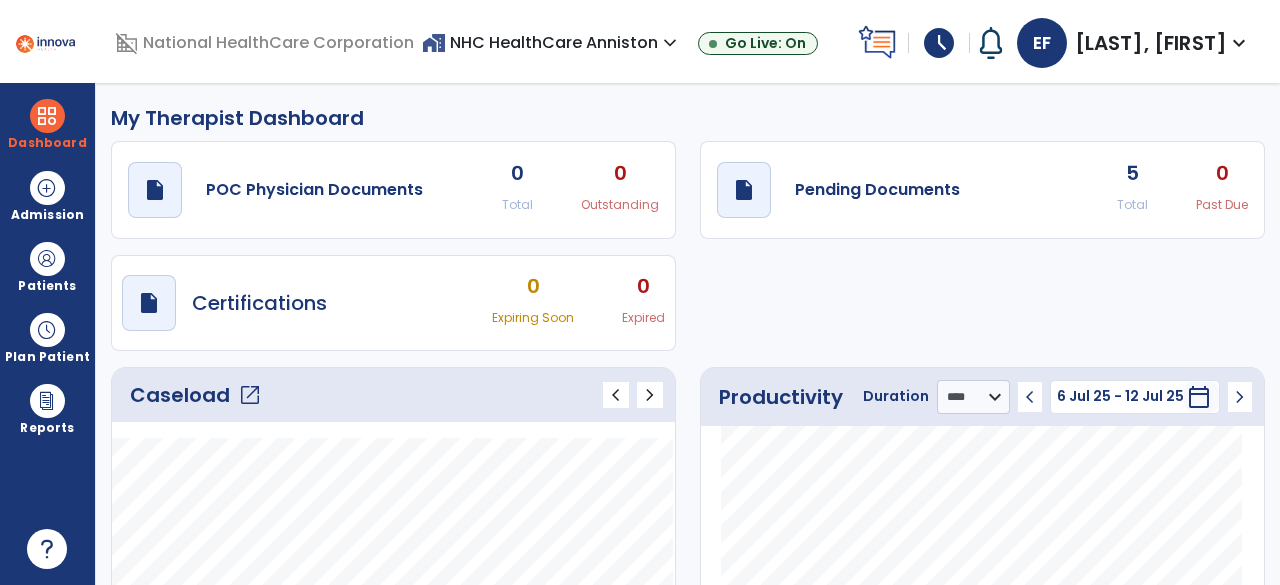 click on "open_in_new" 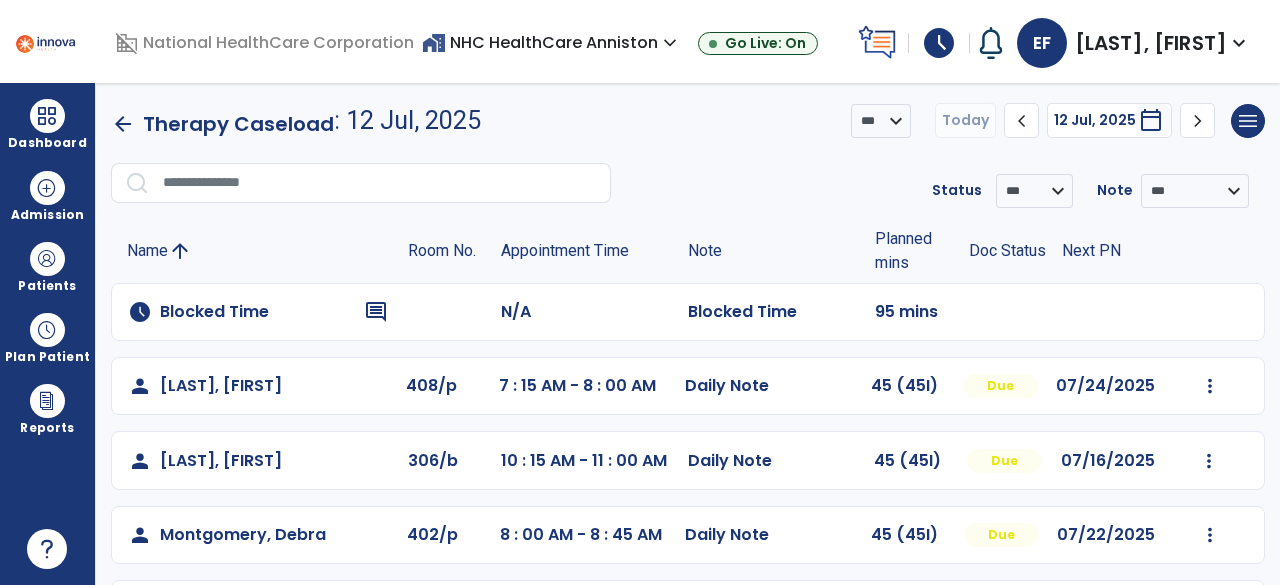click on "schedule" at bounding box center (939, 43) 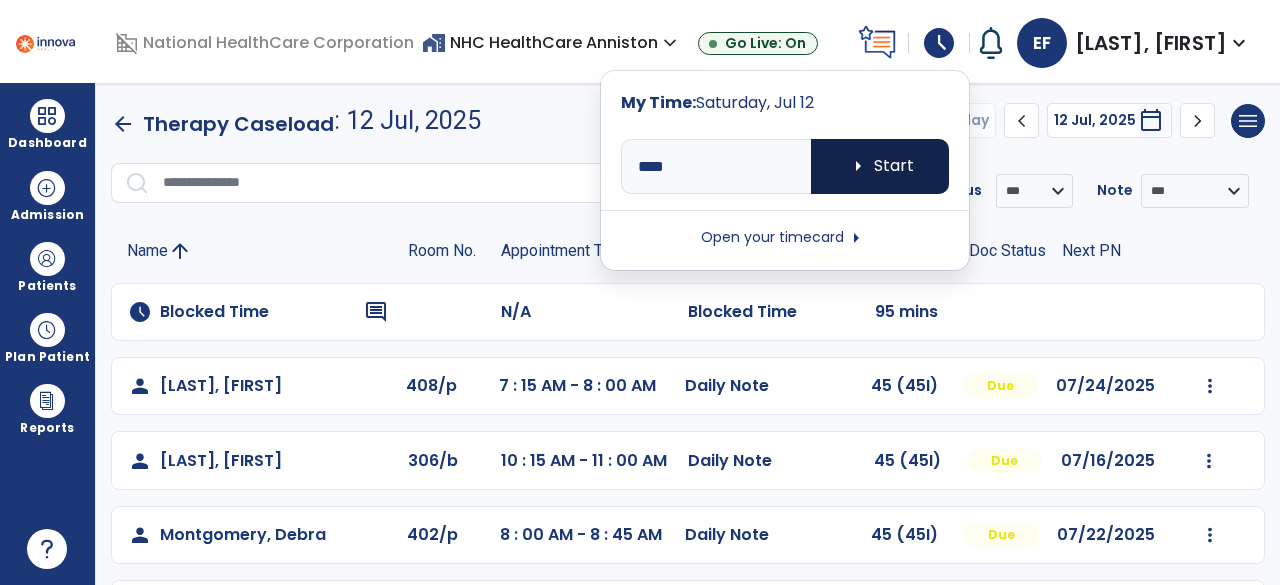 click on "arrow_right  Start" at bounding box center [880, 166] 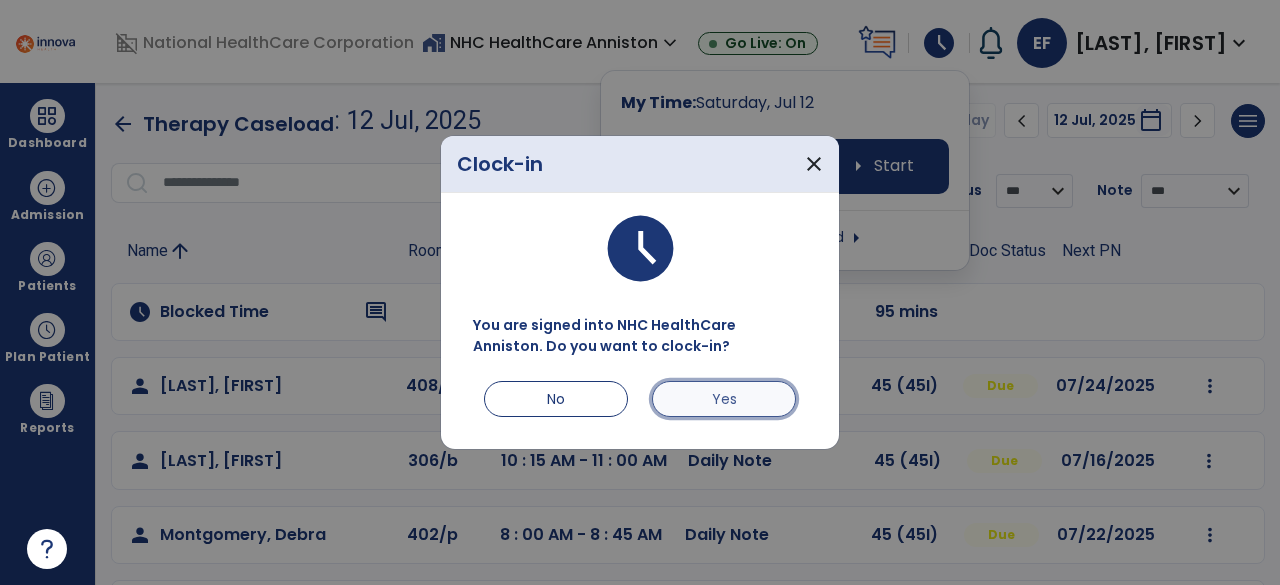 click on "Yes" at bounding box center [724, 399] 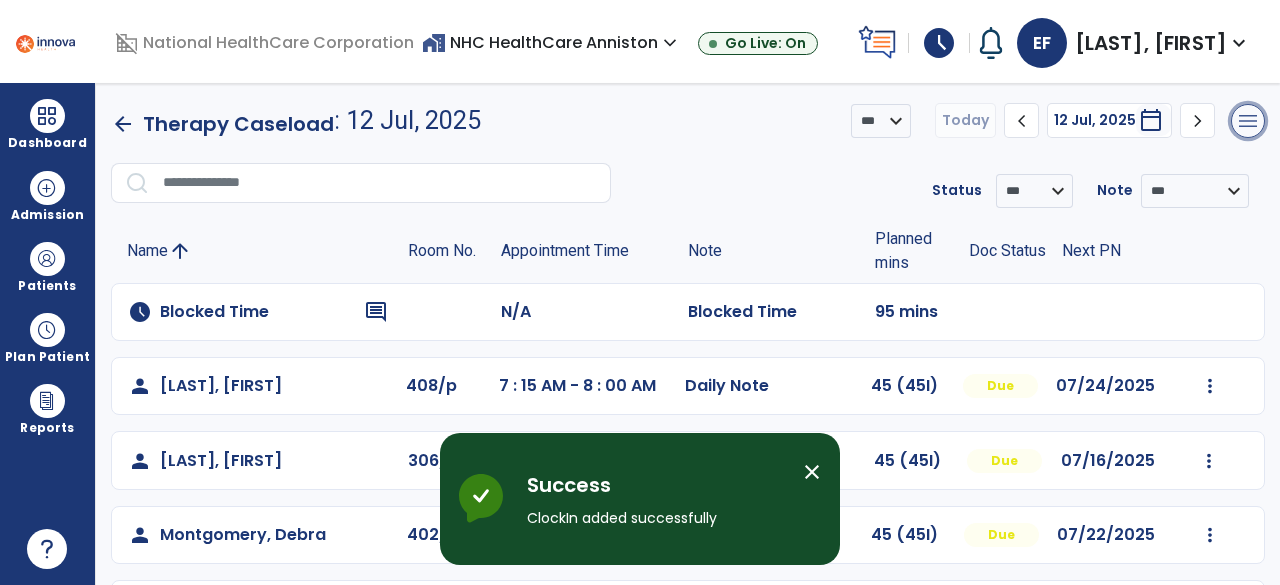 click on "menu" at bounding box center (1248, 121) 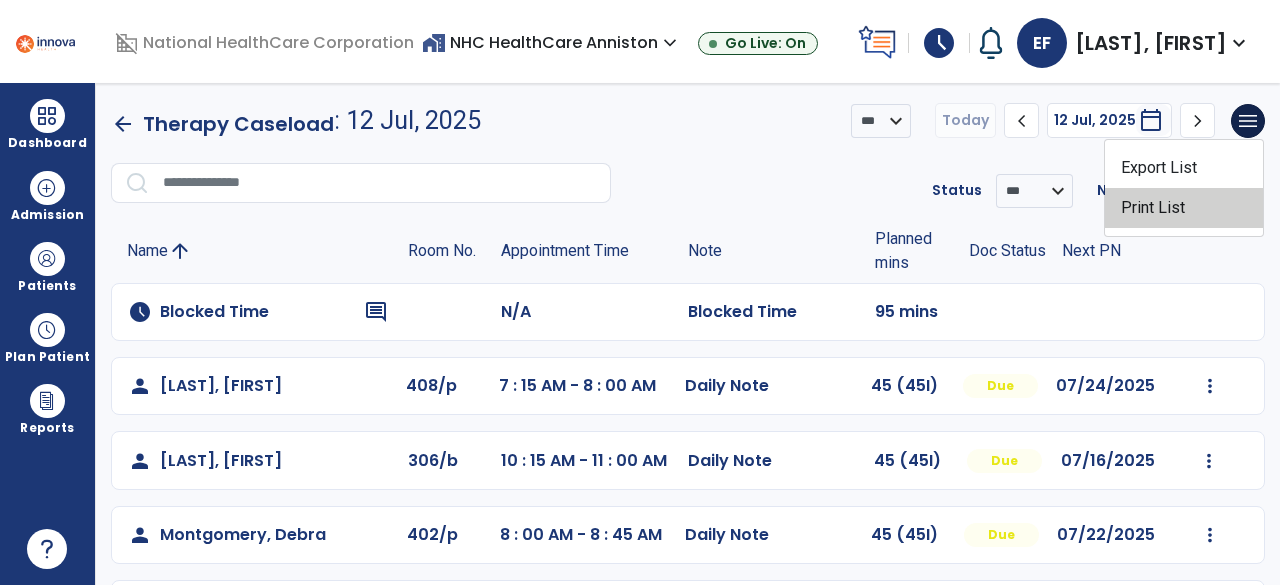 click on "Print List" 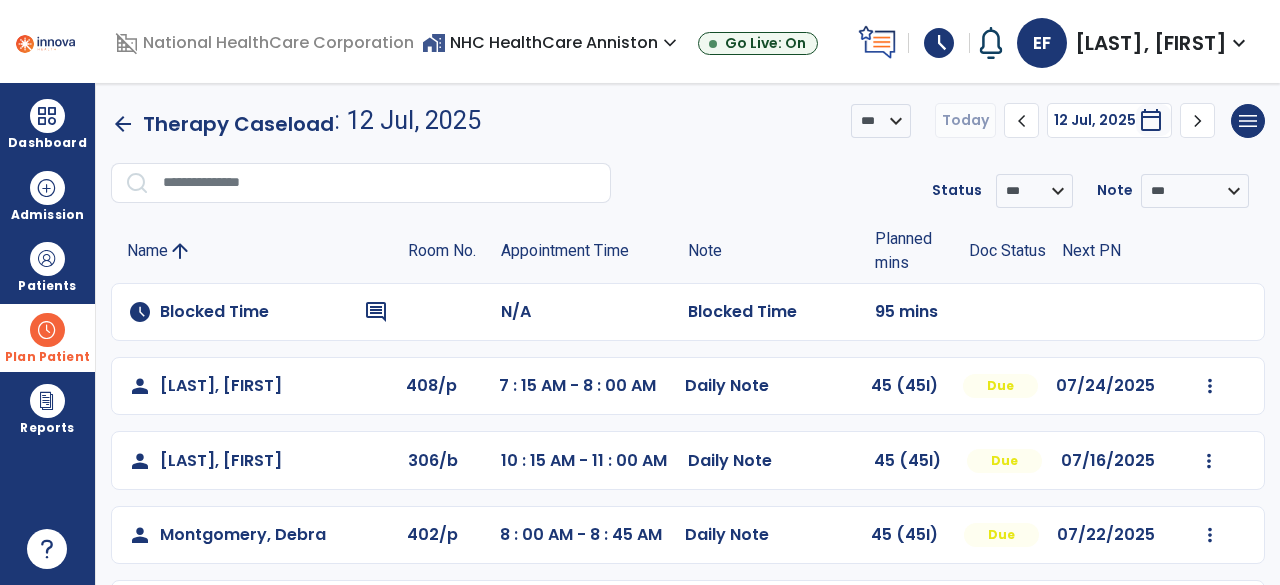 click on "Plan Patient" at bounding box center (47, 266) 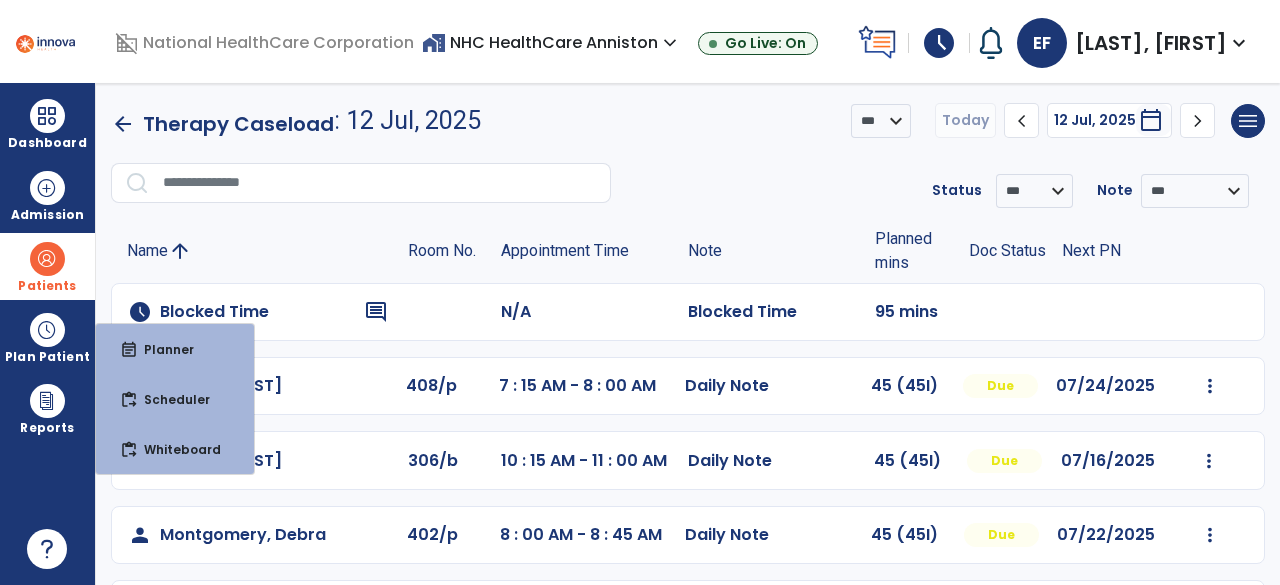 click at bounding box center [47, 259] 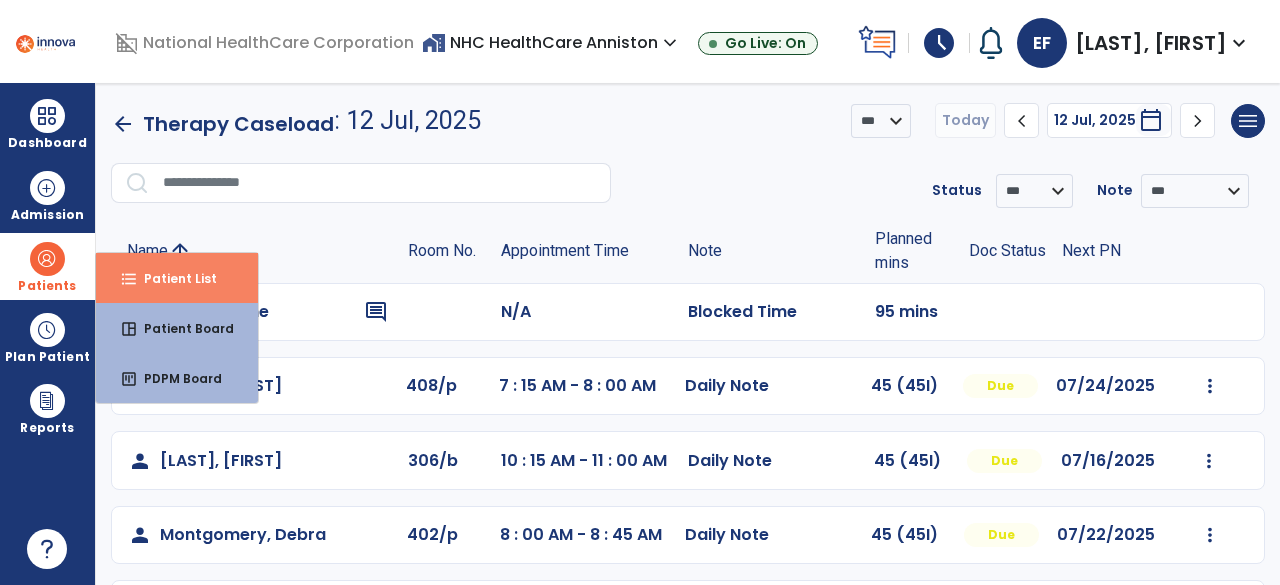 click on "Patient List" at bounding box center [172, 278] 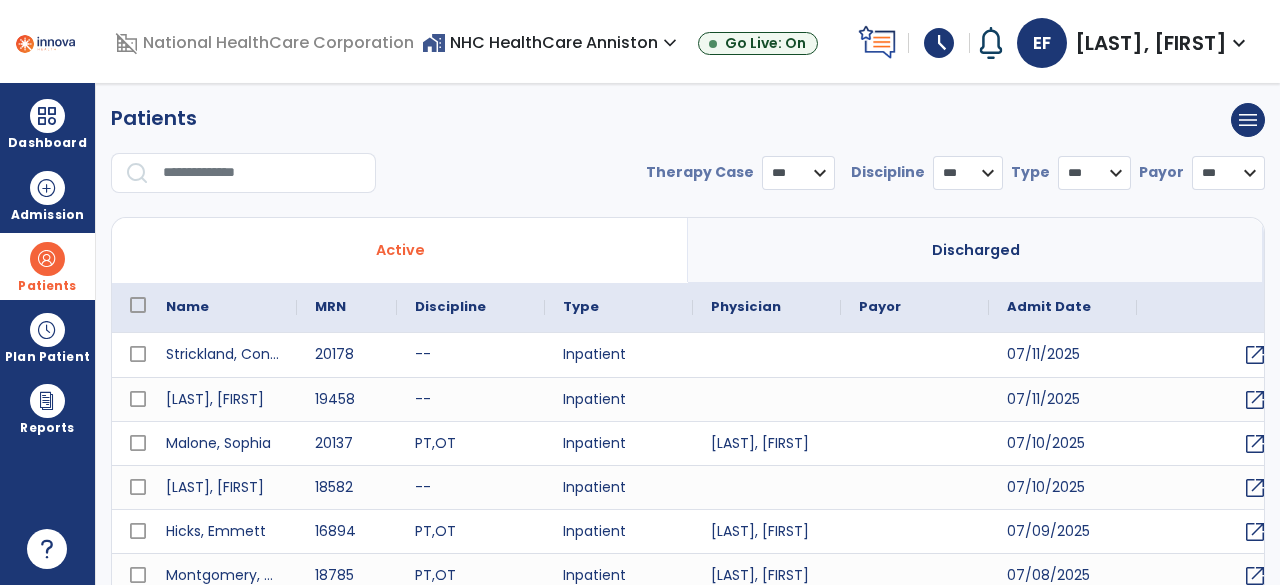select on "***" 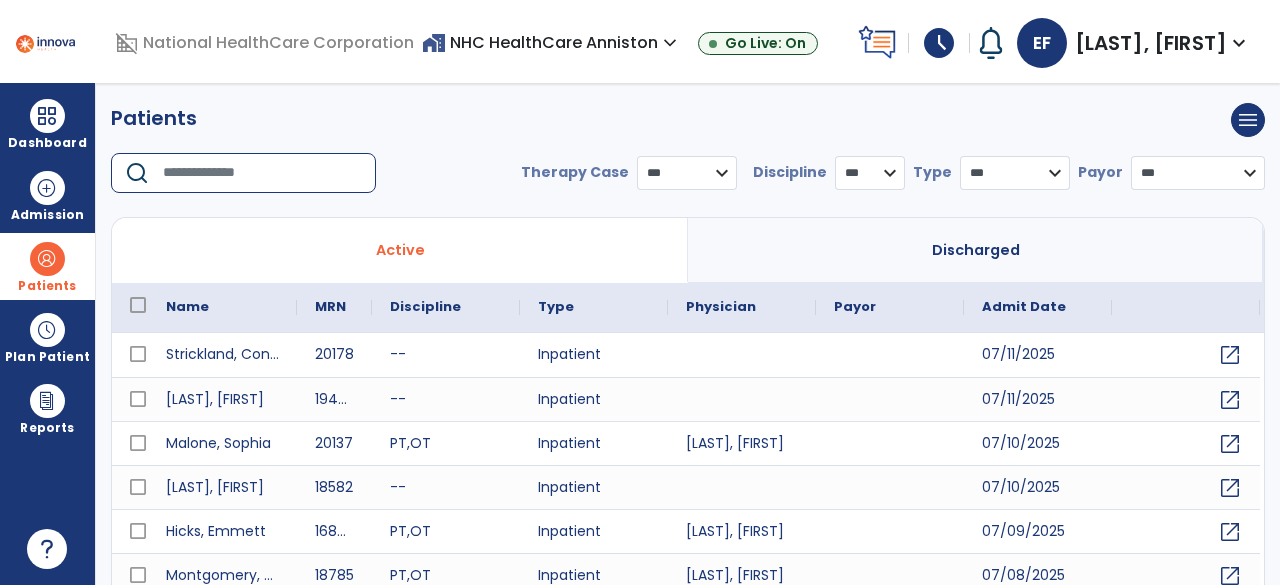click at bounding box center [262, 173] 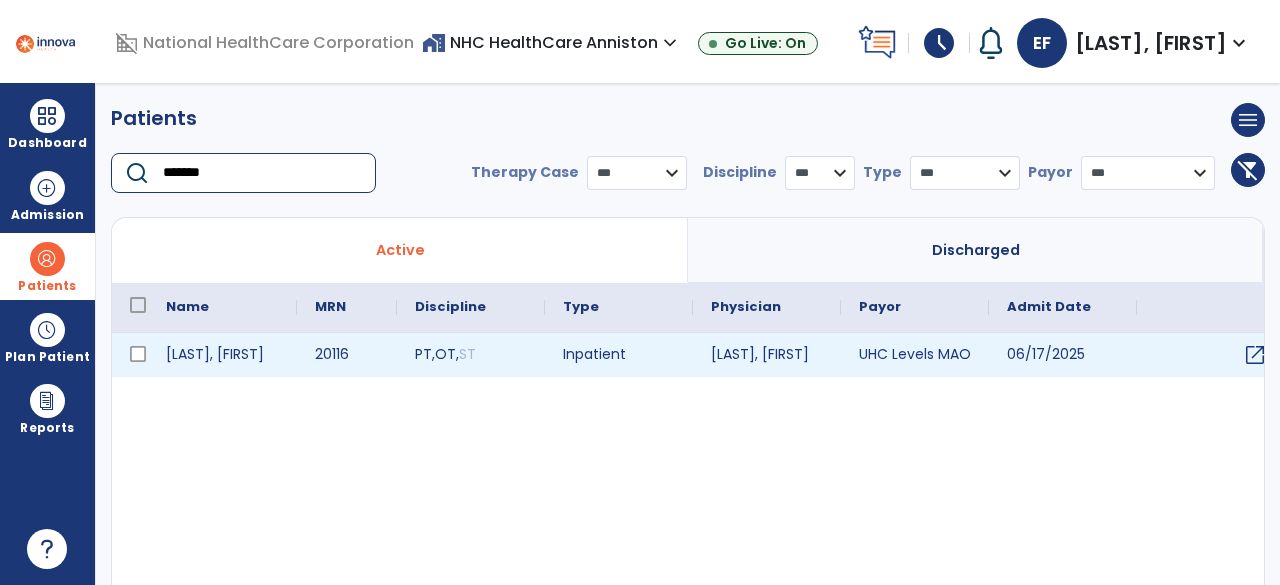 type on "*******" 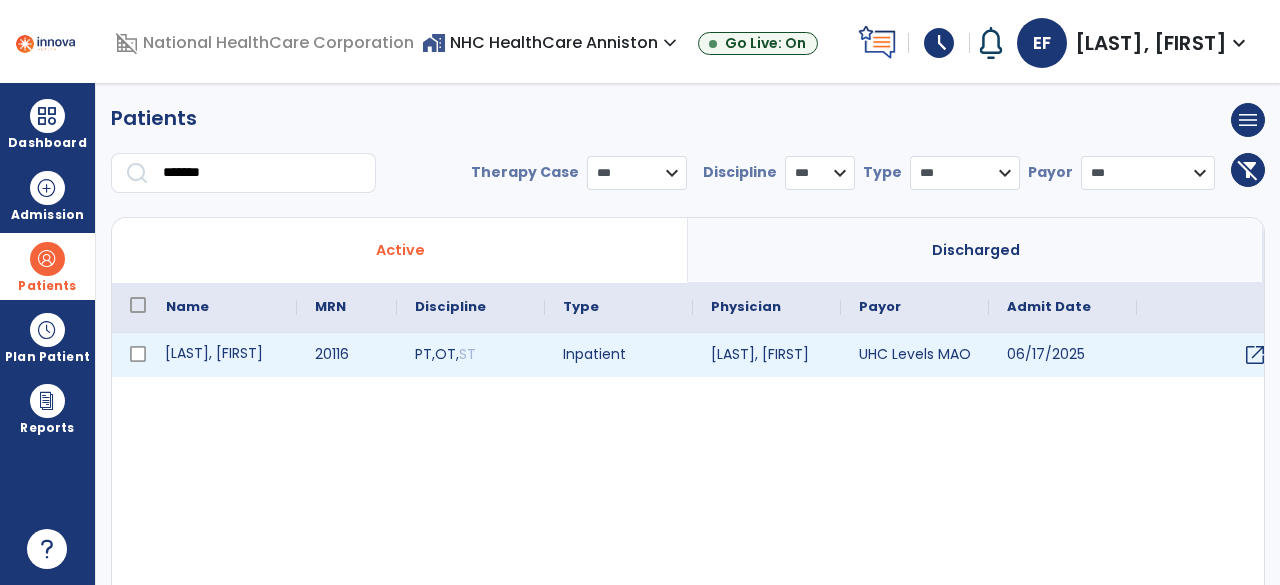click on "[LAST], [FIRST]" at bounding box center [222, 355] 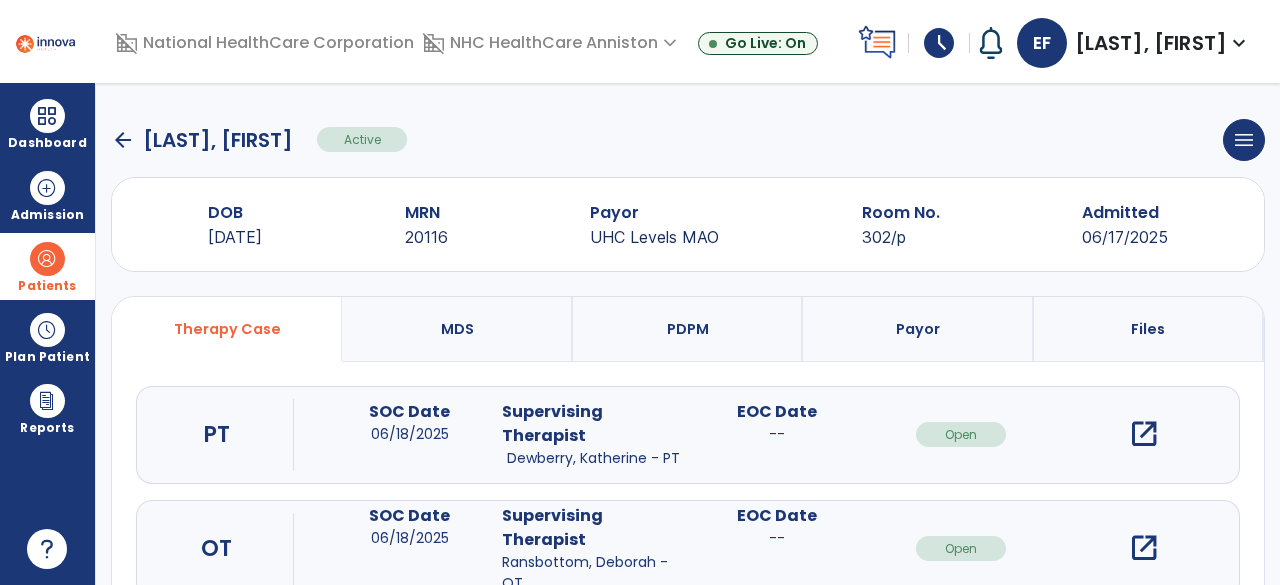 click on "open_in_new" at bounding box center (1144, 548) 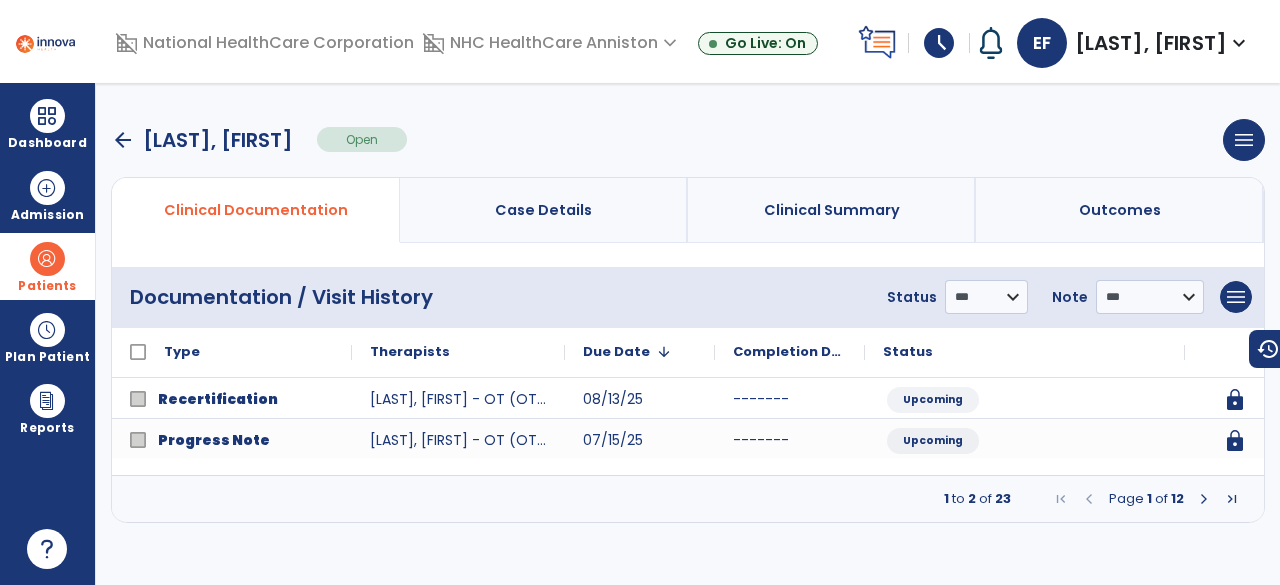 click at bounding box center [1204, 499] 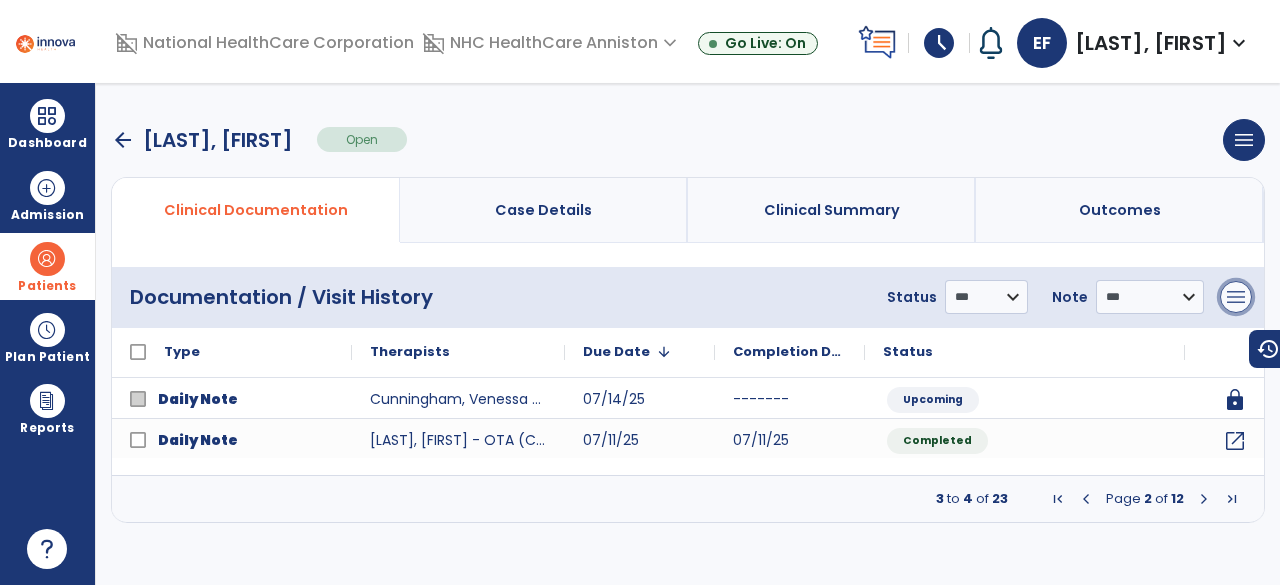 click on "menu" at bounding box center [1236, 297] 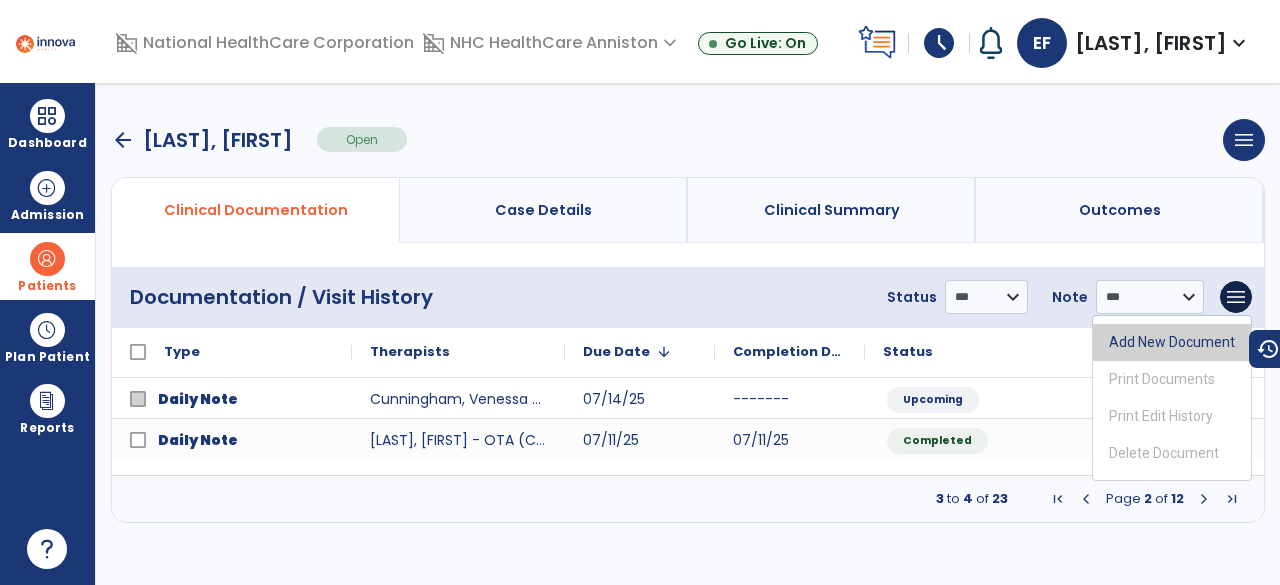click on "Add New Document" at bounding box center [1172, 342] 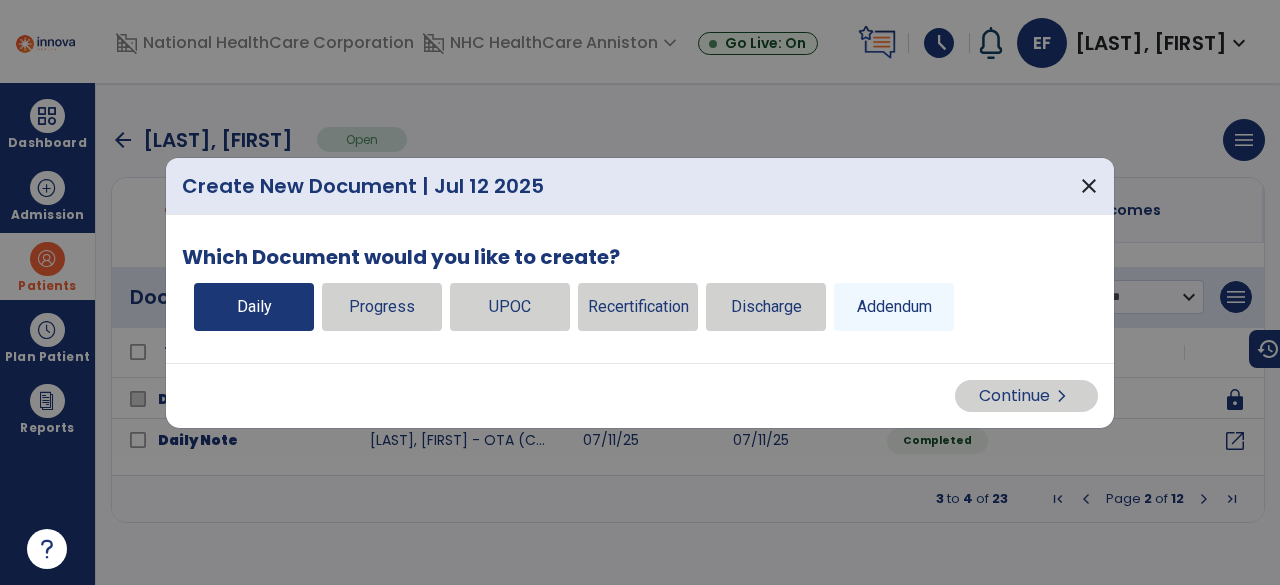 click on "Daily" at bounding box center [254, 307] 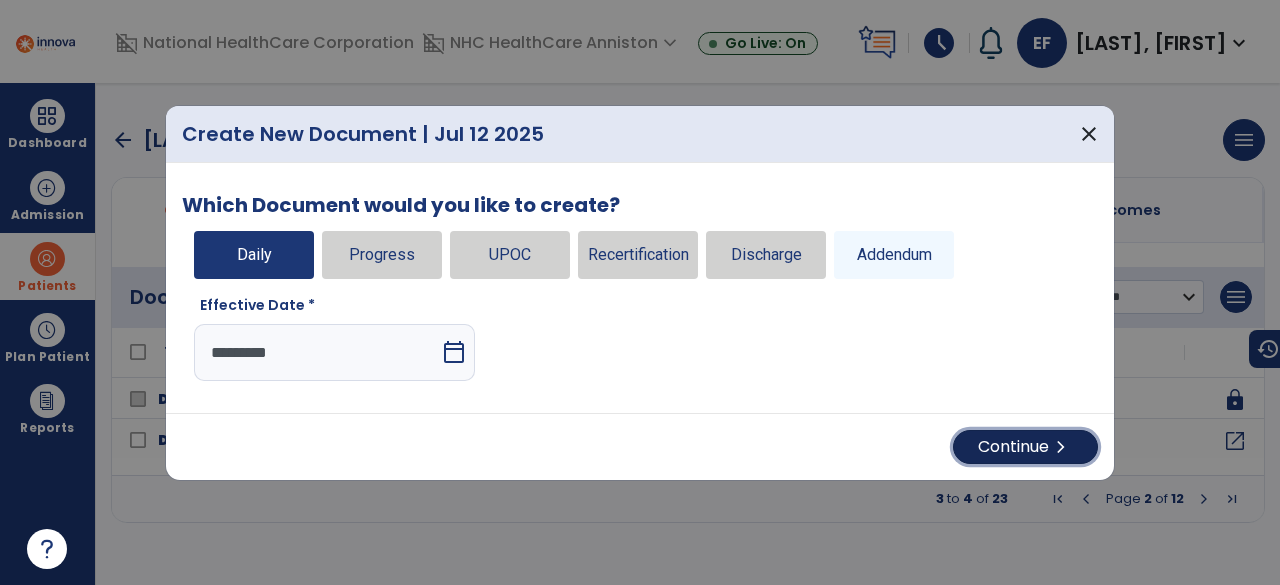 click on "Continue   chevron_right" at bounding box center [1025, 447] 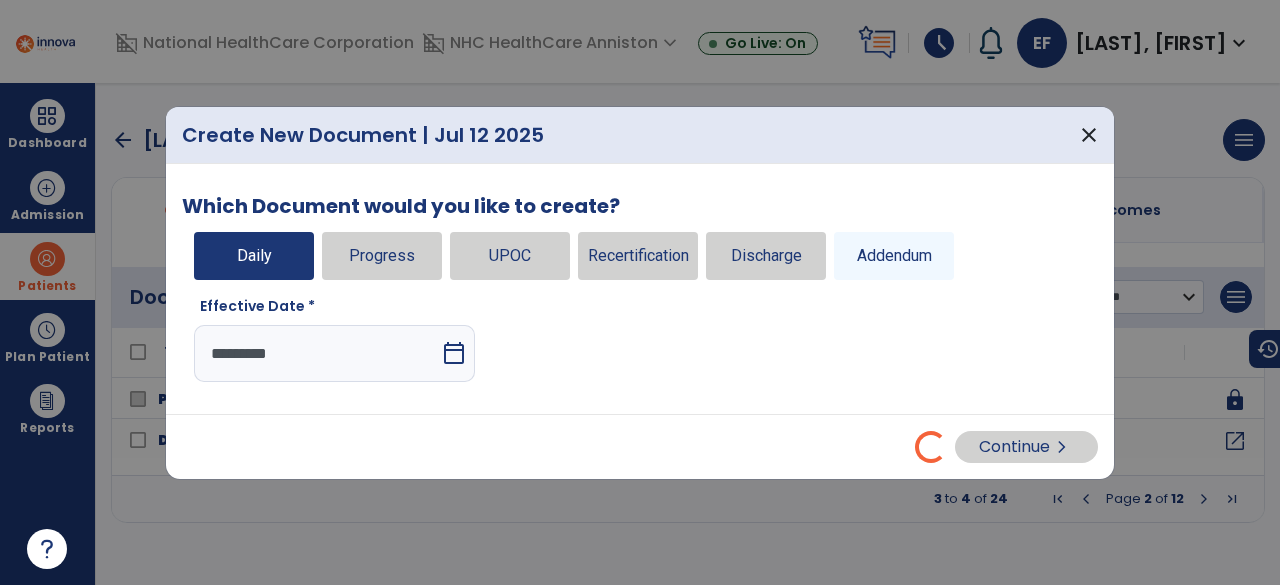 select on "*" 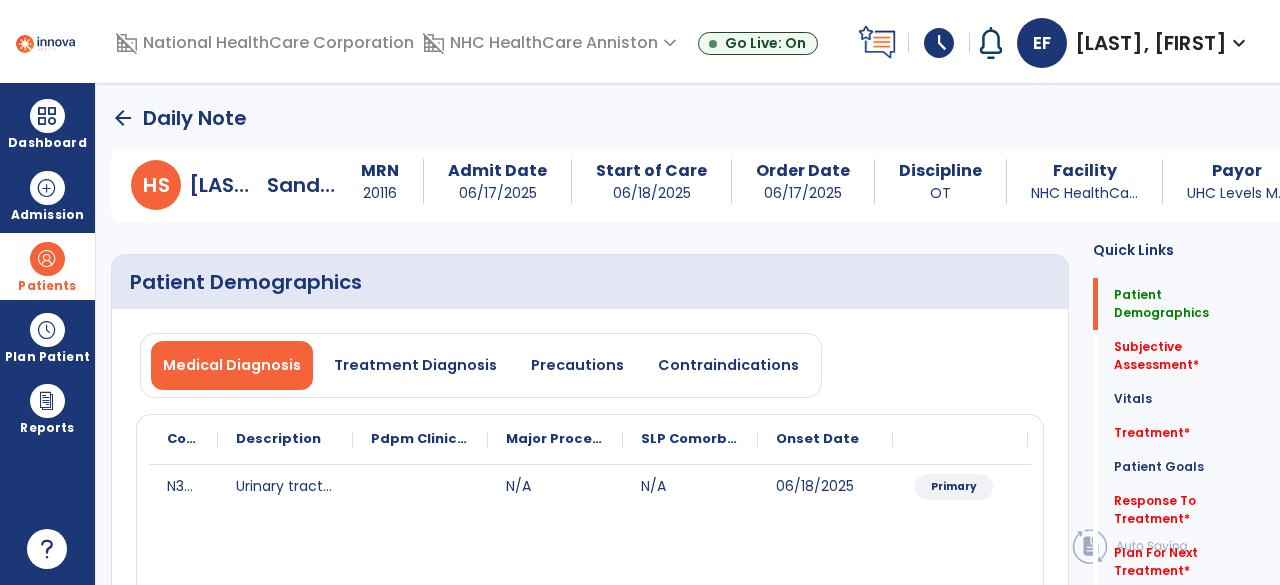 click on "arrow_back   Daily Note   H  S  [LAST],   [FIRST] MRN 20116 Admit Date 06/17/2025 Start of Care 06/18/2025 Order Date 06/17/2025 Discipline OT Facility NHC HealthCa... Payor UHC Levels M... Patient Demographics  Medical Diagnosis   Treatment Diagnosis   Precautions   Contraindications
Code
Description" at bounding box center (688, 334) 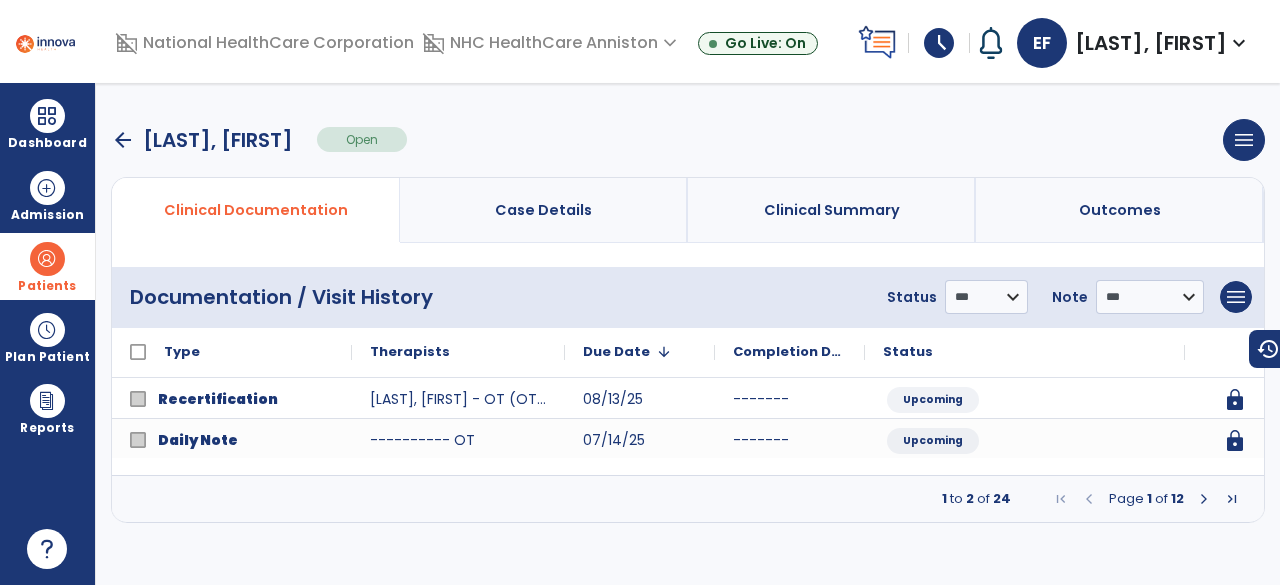 click on "arrow_back" at bounding box center (123, 140) 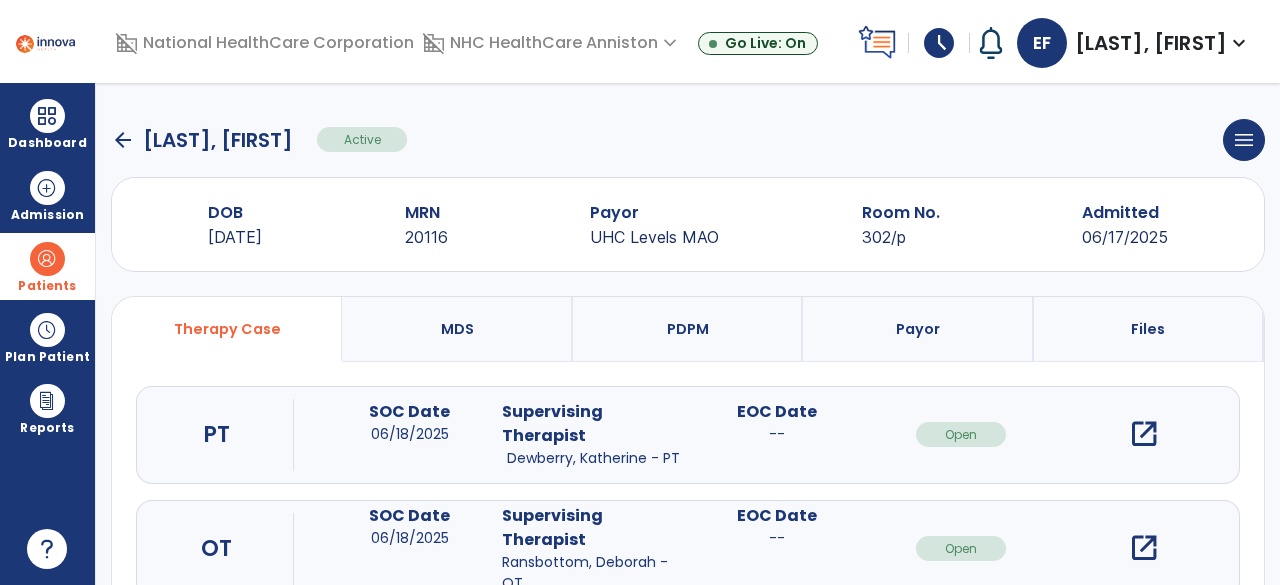 click on "arrow_back" 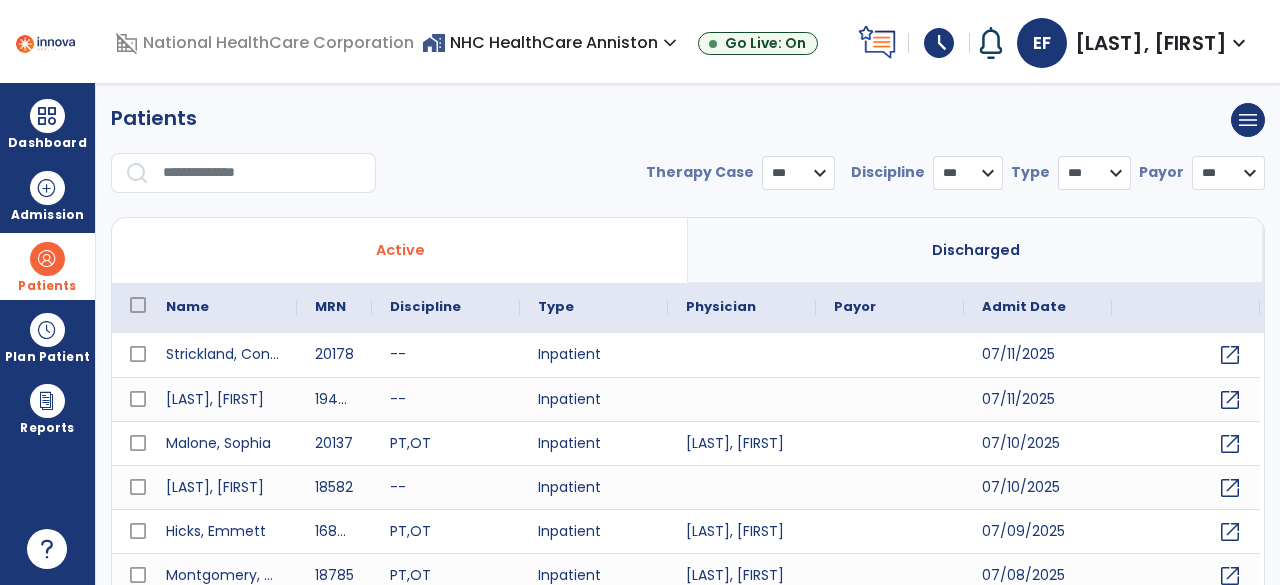 select on "***" 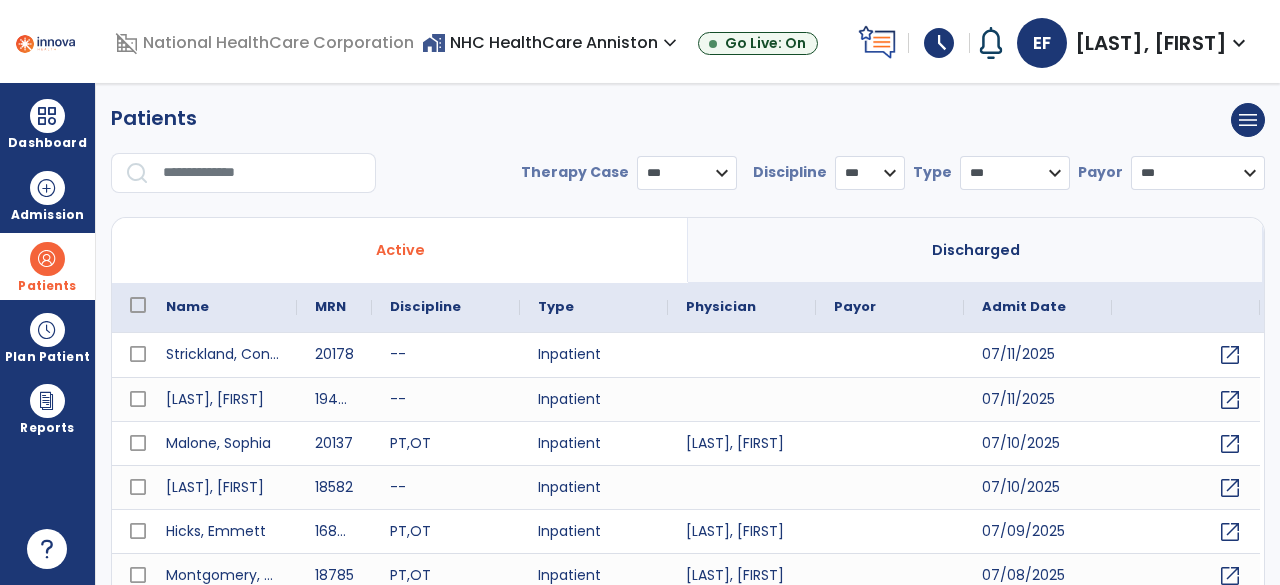 click at bounding box center [262, 173] 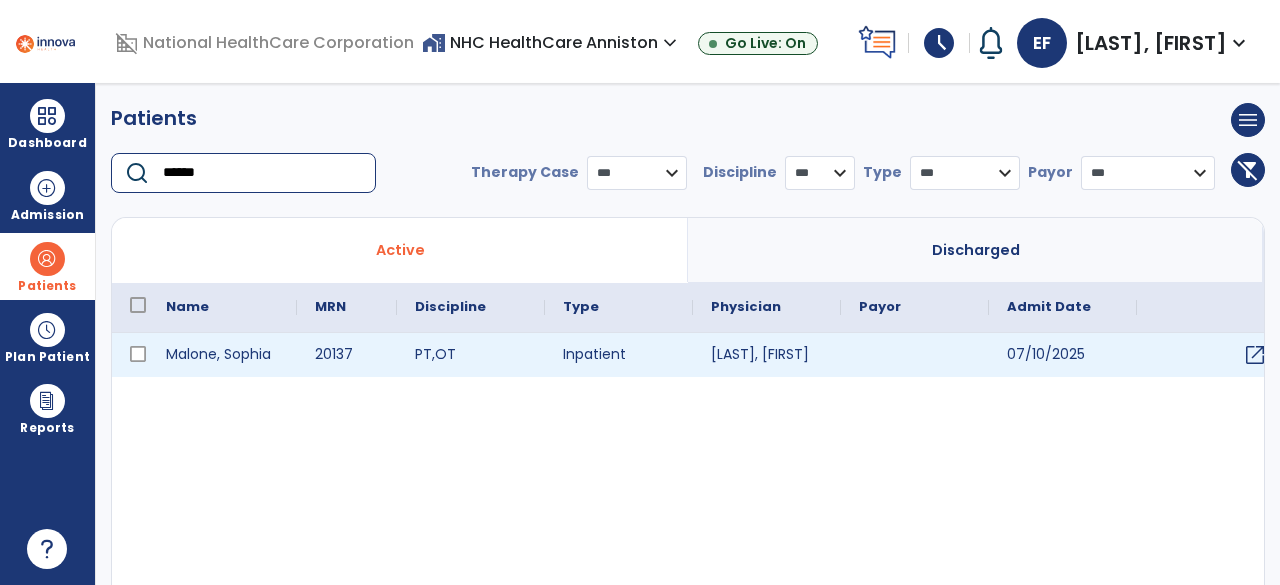 type on "******" 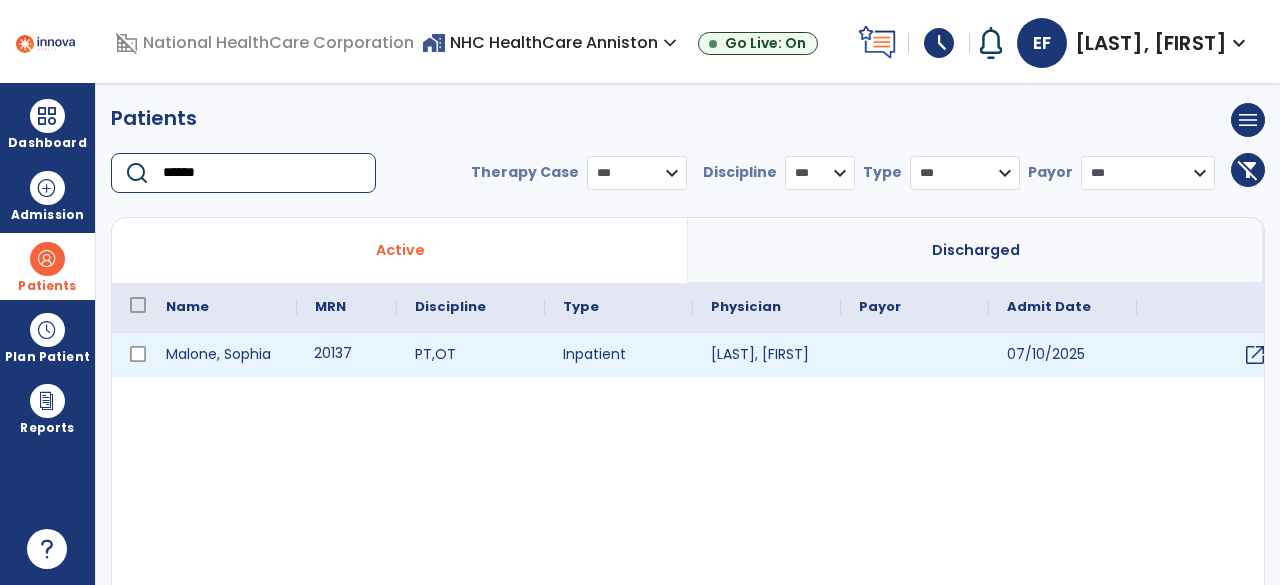 click on "20137" at bounding box center (347, 355) 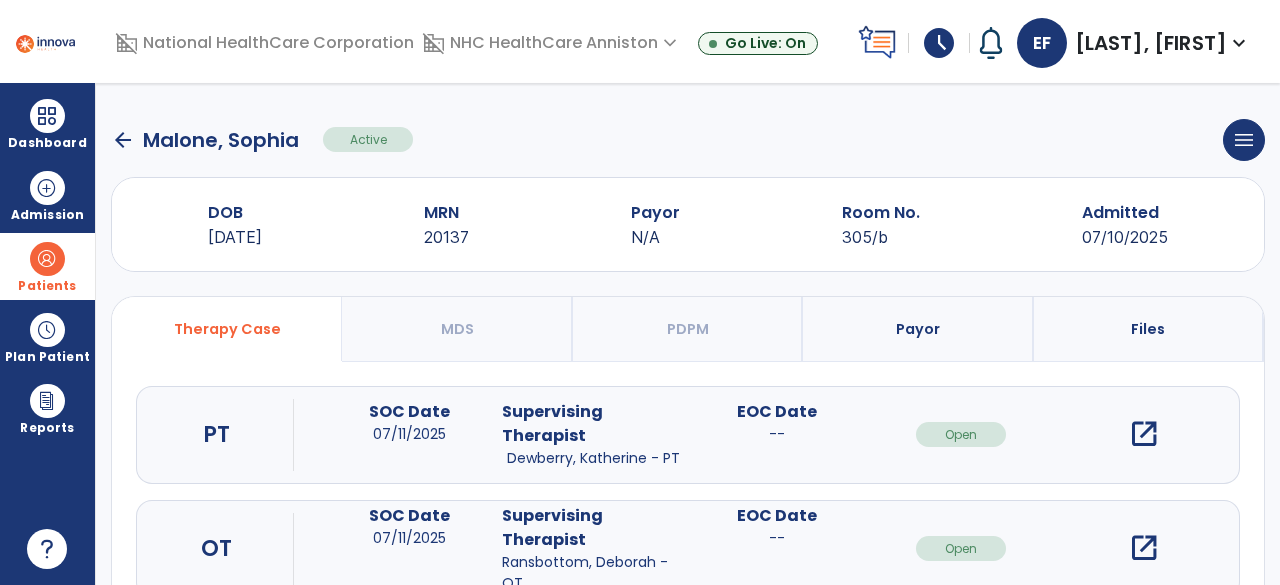 click on "open_in_new" at bounding box center [1144, 548] 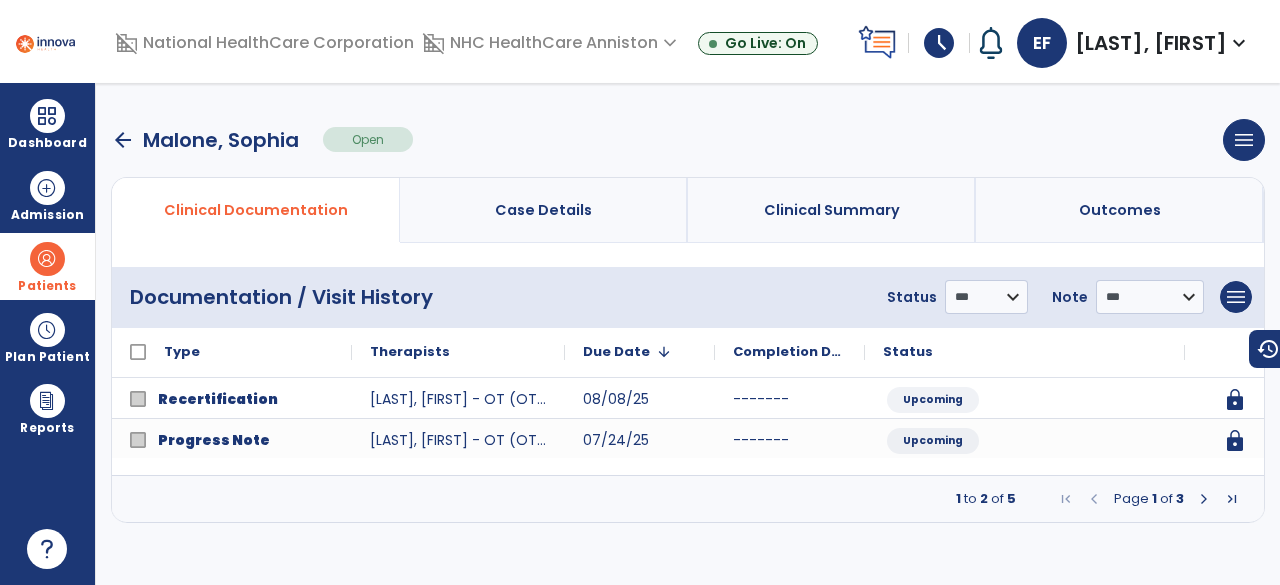 click at bounding box center [1204, 499] 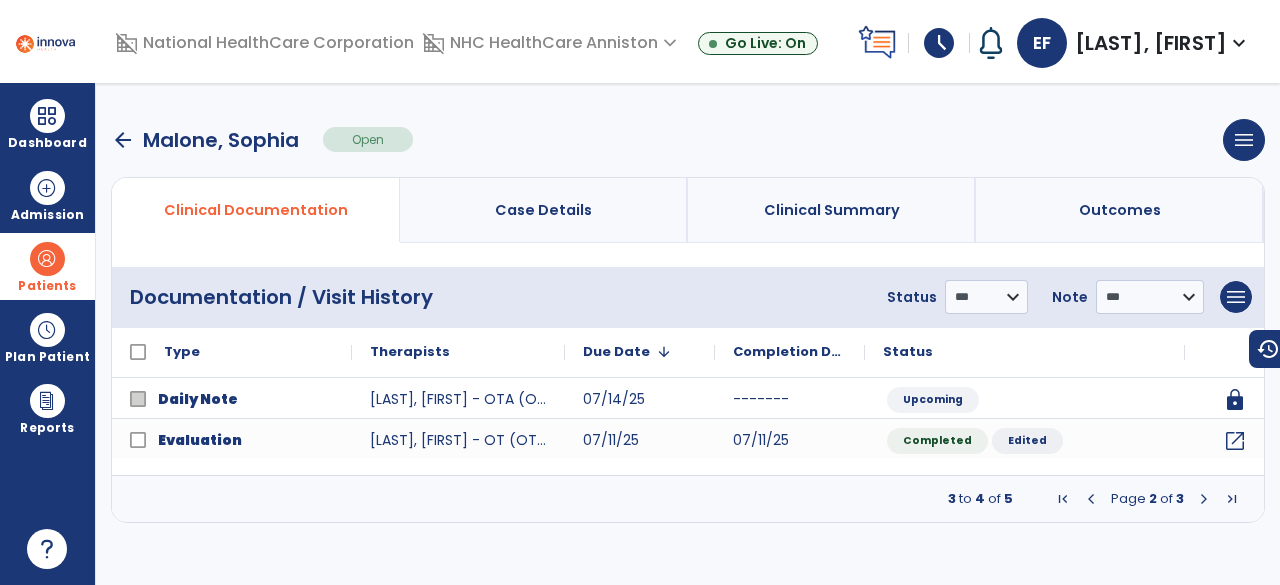 click at bounding box center [1204, 499] 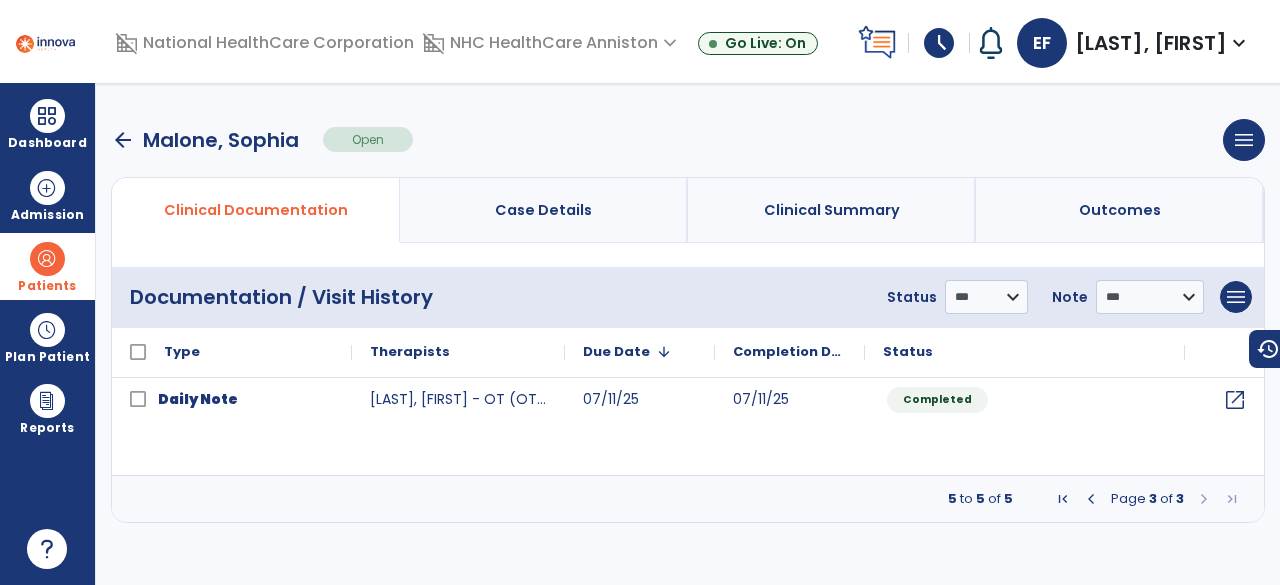 click at bounding box center [1204, 499] 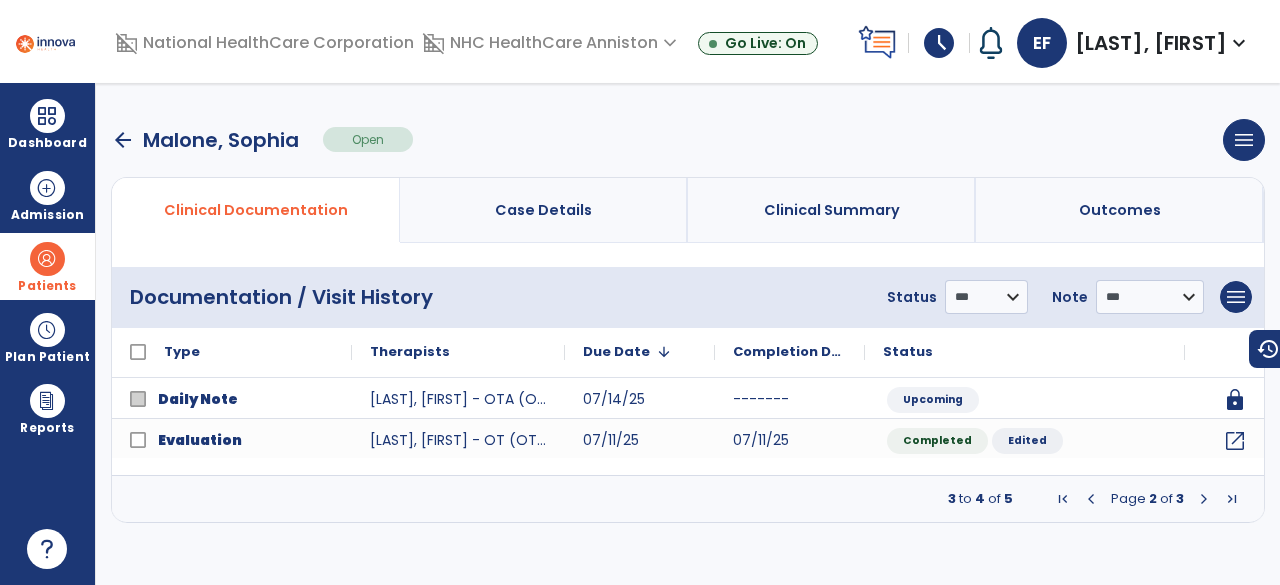 click at bounding box center (1091, 499) 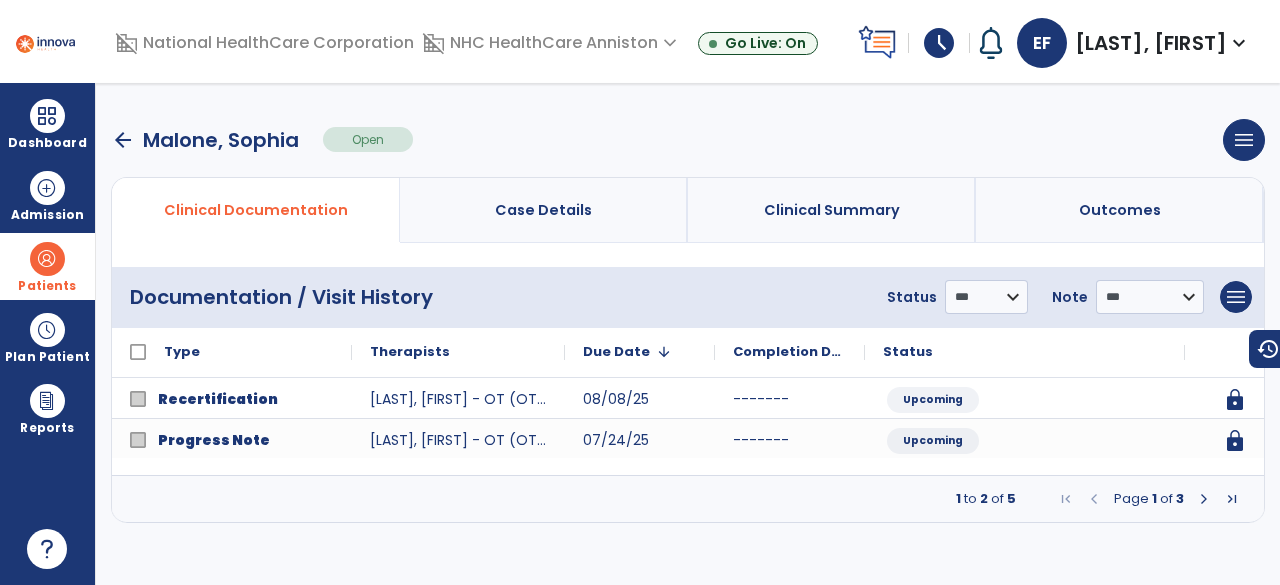 click at bounding box center [1204, 499] 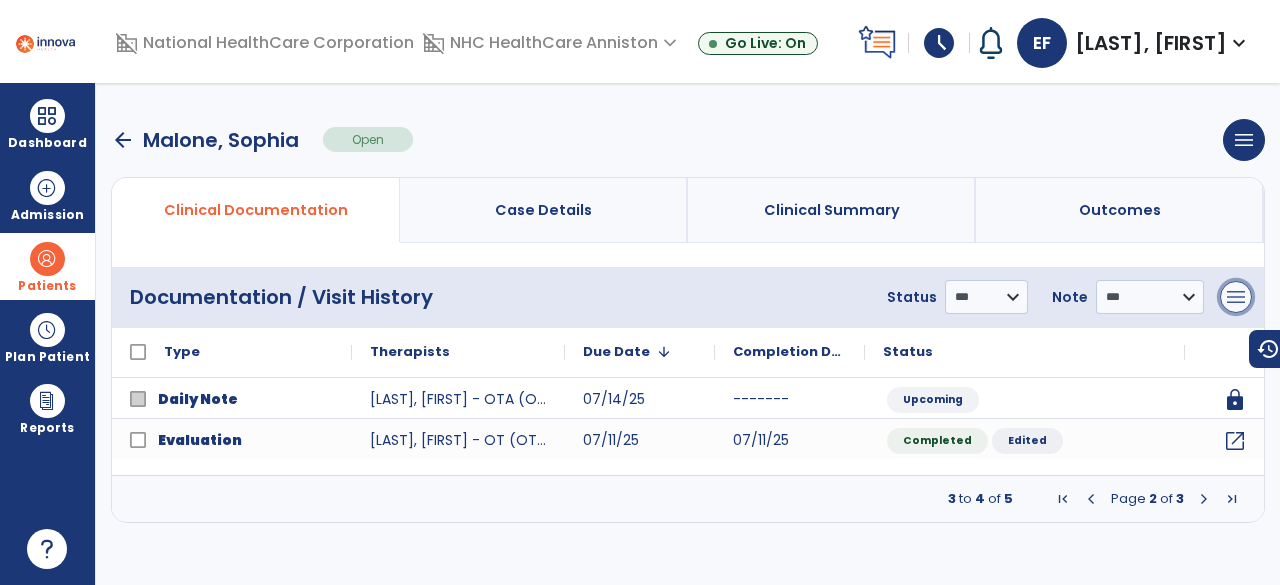 click on "menu" at bounding box center (1236, 297) 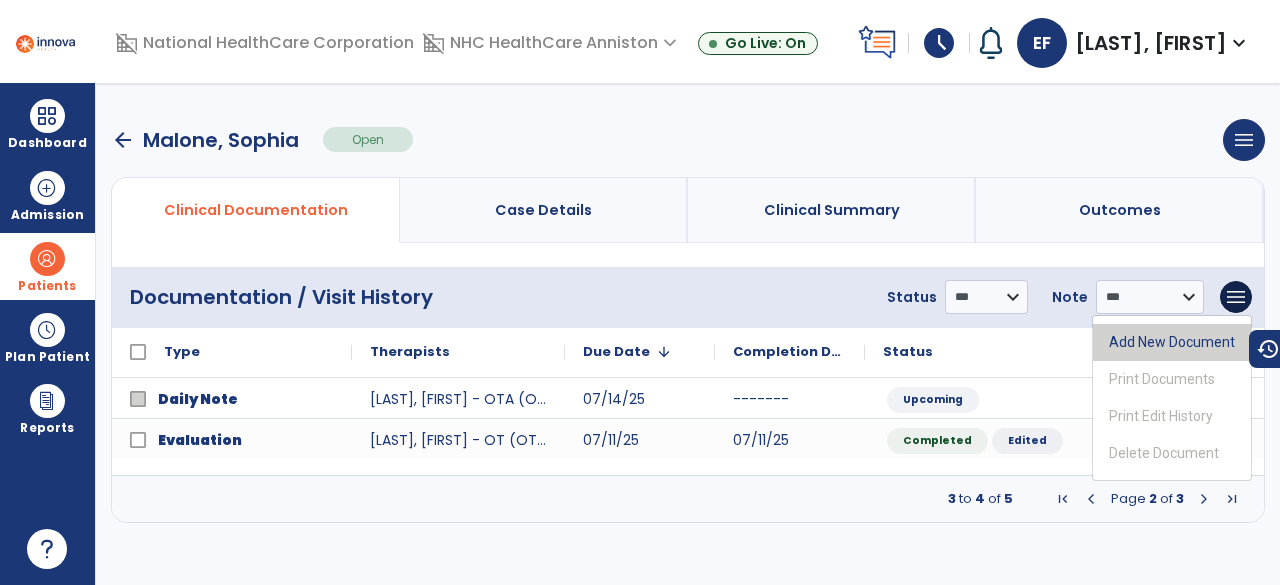 click on "Add New Document" at bounding box center (1172, 342) 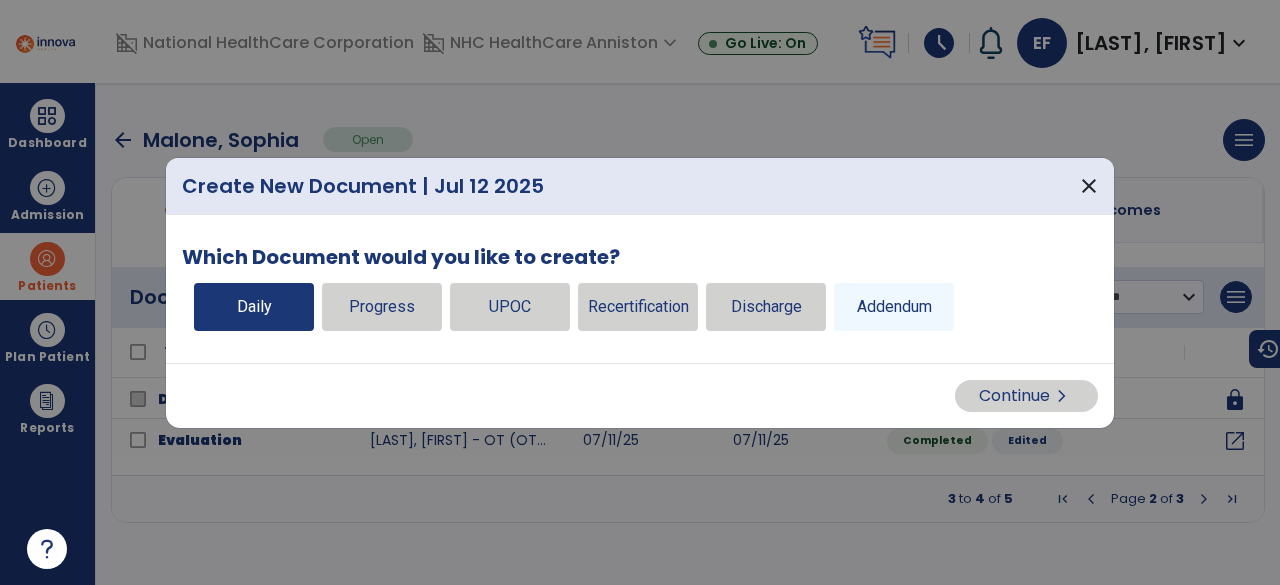 click on "Daily" at bounding box center (254, 307) 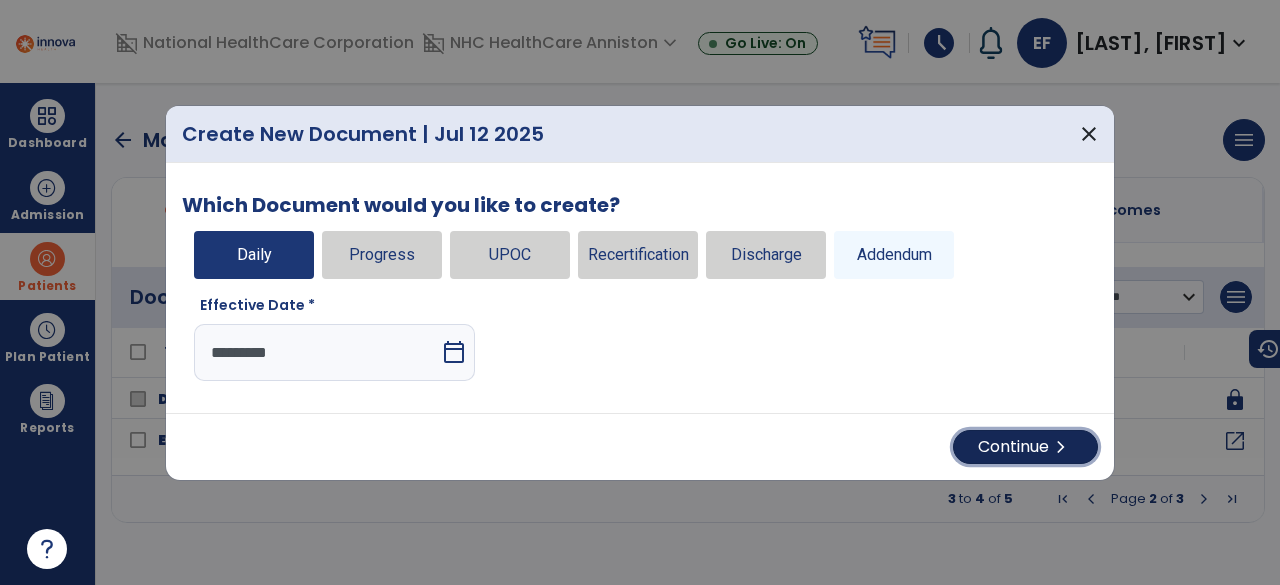 click on "Continue   chevron_right" at bounding box center (1025, 447) 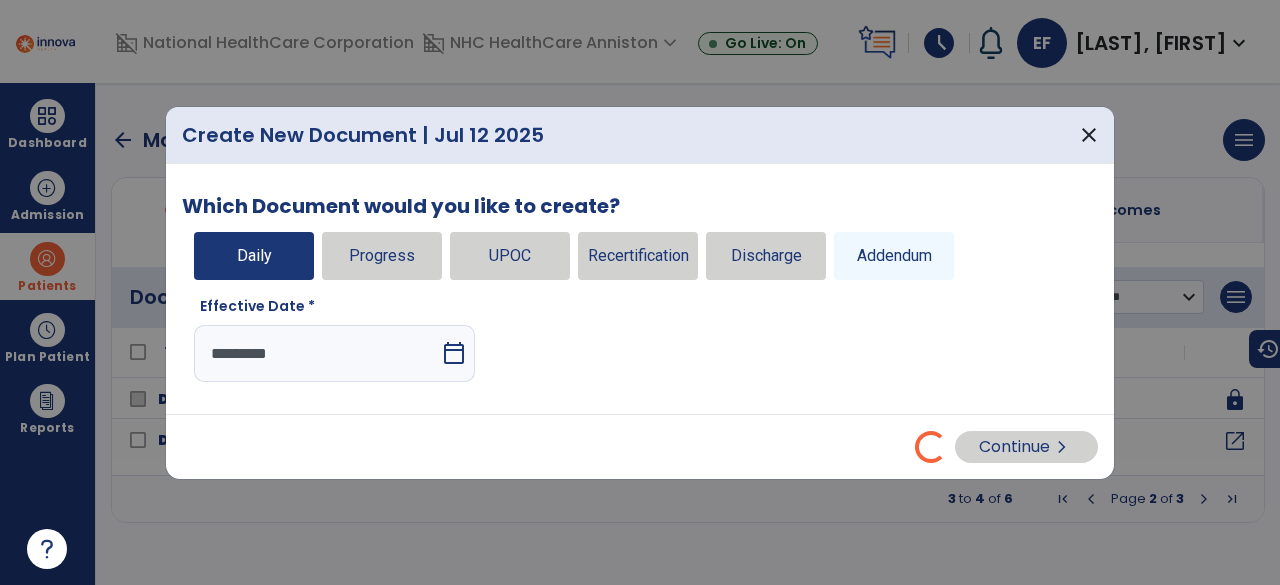 select on "*" 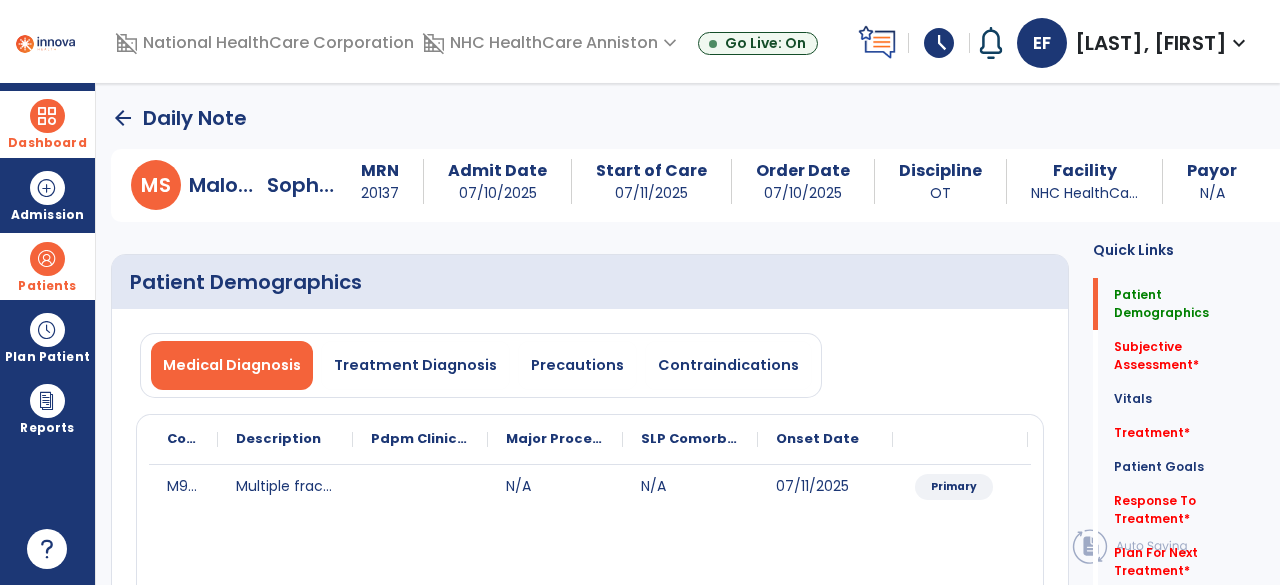 click at bounding box center [47, 116] 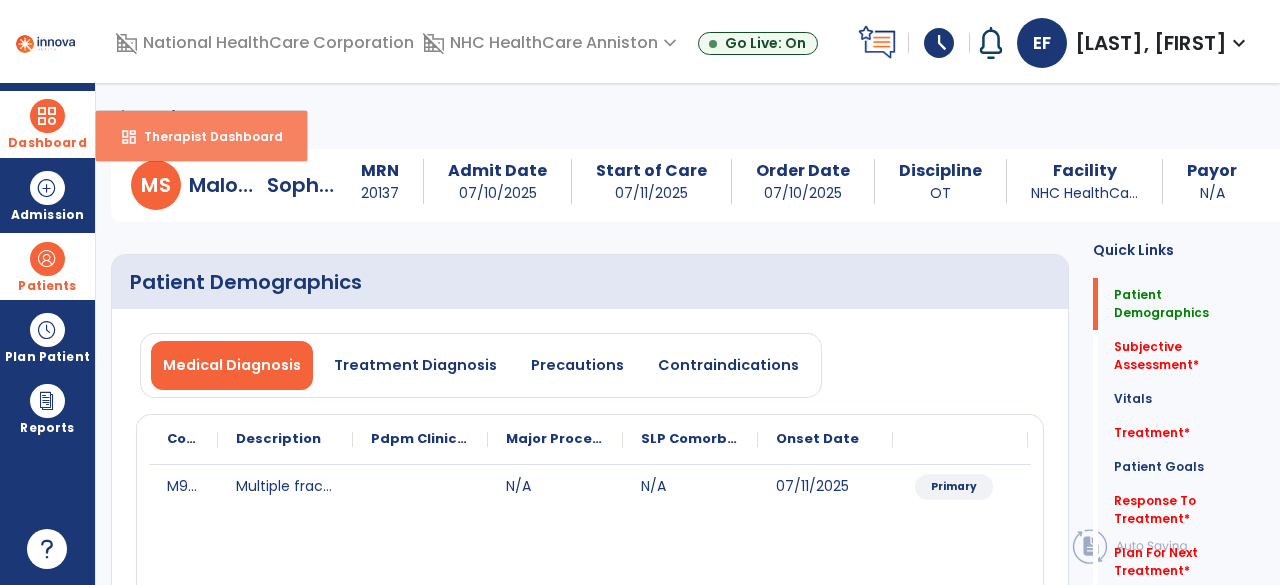 click on "Therapist Dashboard" at bounding box center [205, 136] 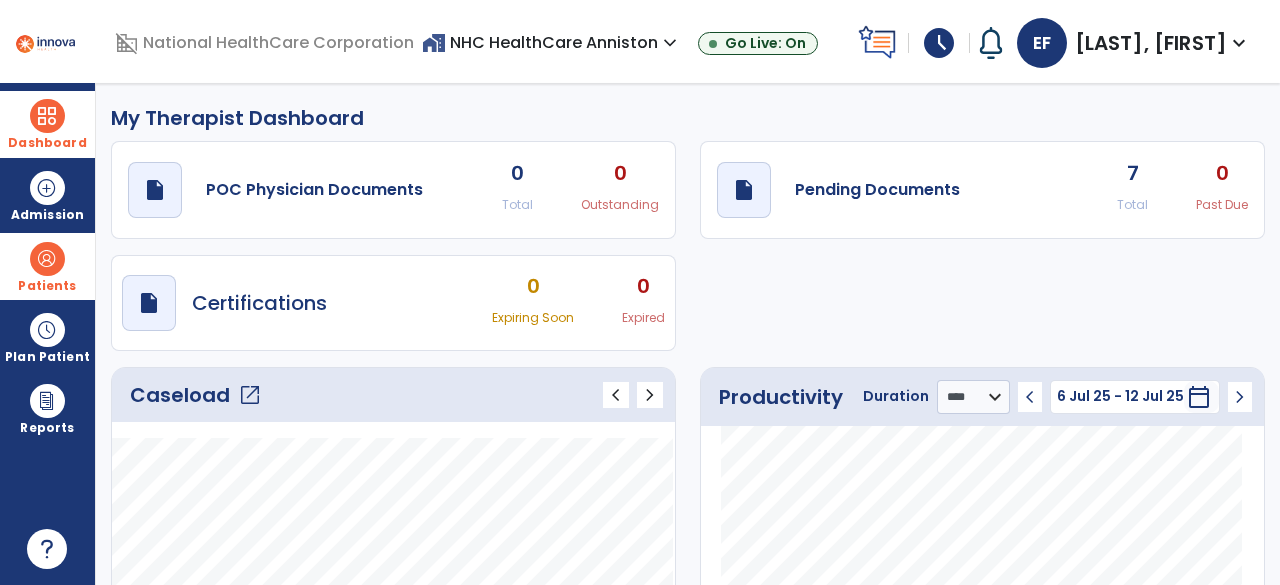 click on "open_in_new" 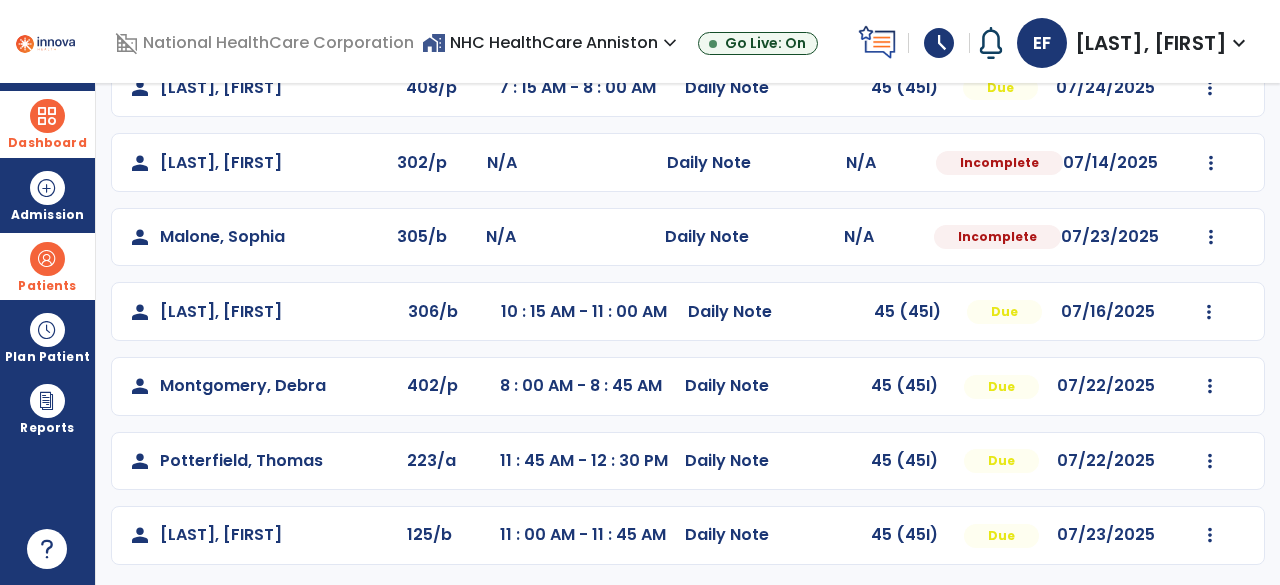 scroll, scrollTop: 0, scrollLeft: 0, axis: both 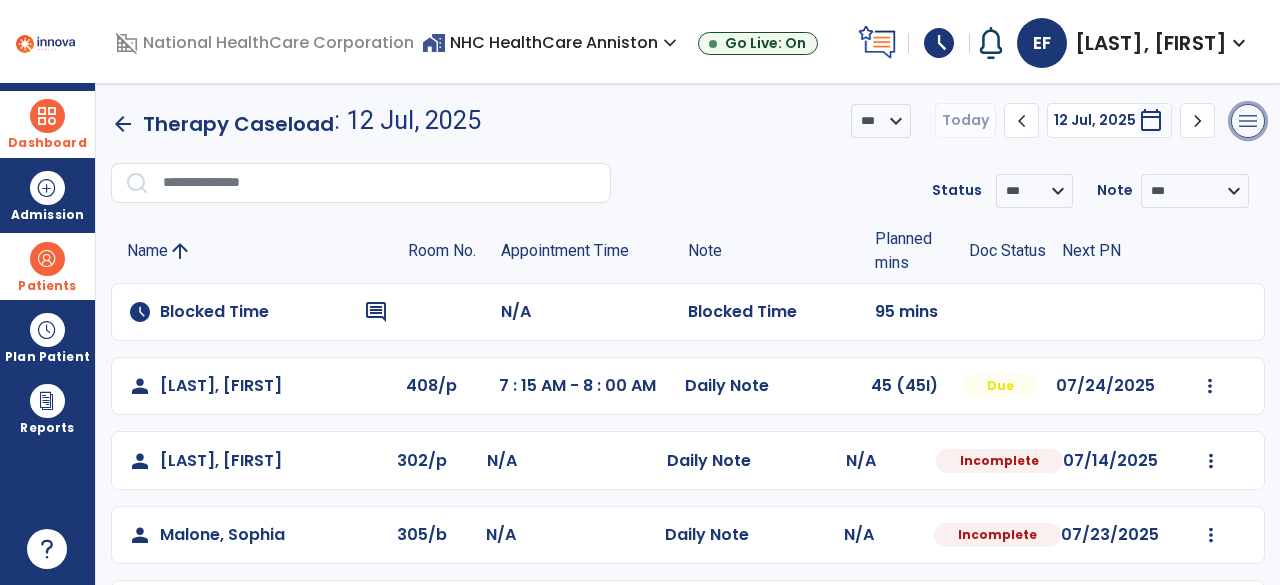 drag, startPoint x: 918, startPoint y: 555, endPoint x: 1243, endPoint y: 127, distance: 537.40955 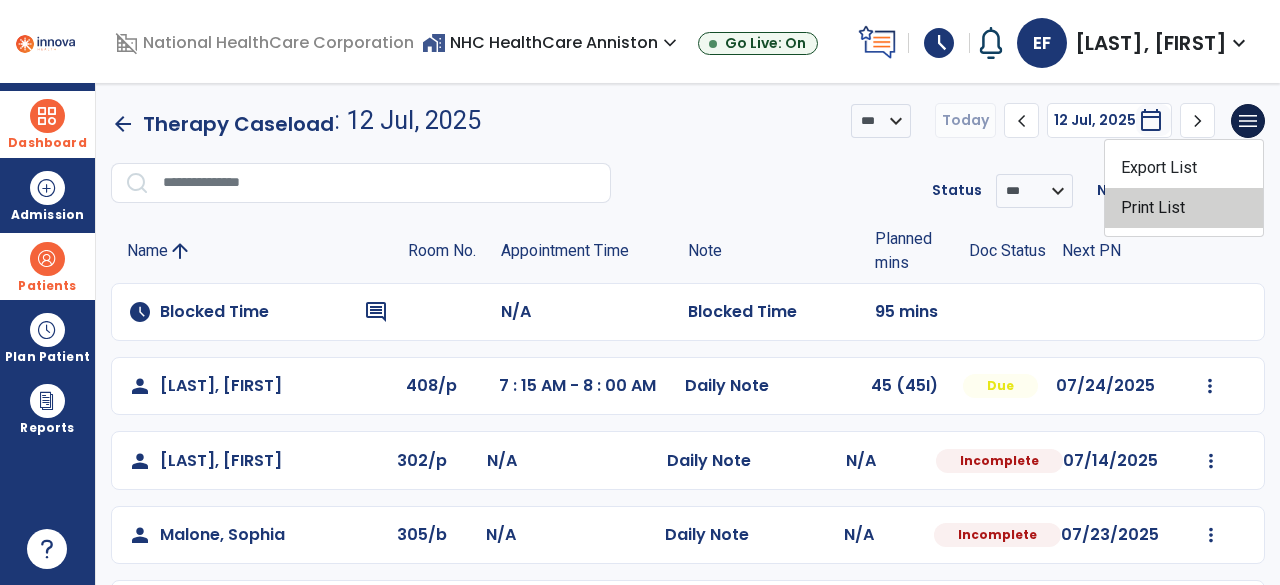 click on "Print List" 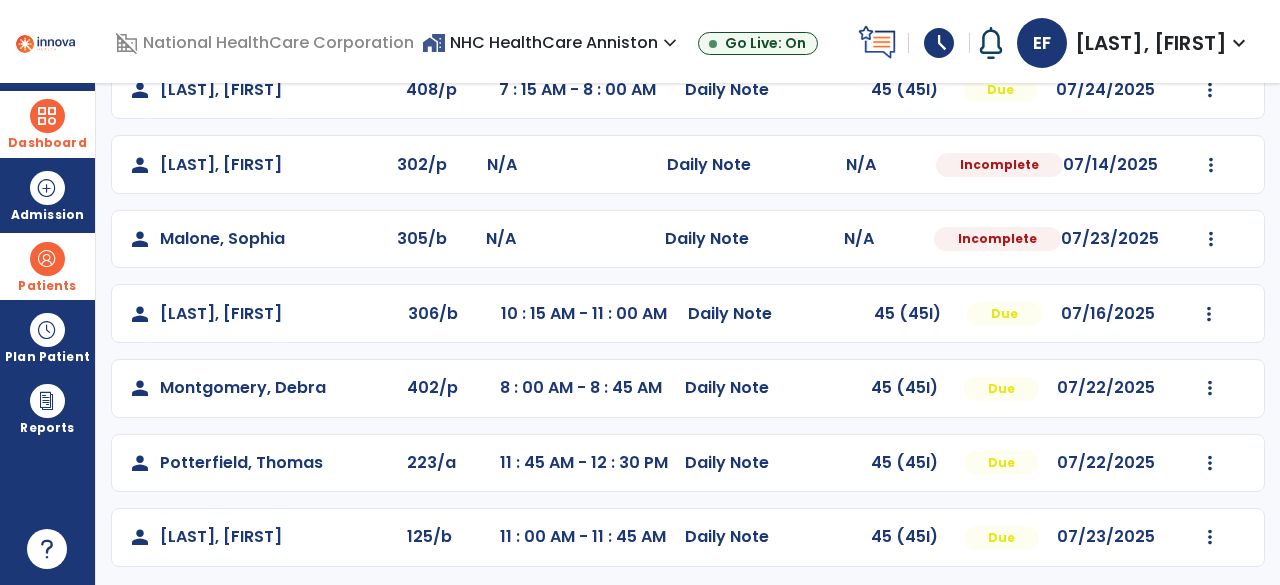 scroll, scrollTop: 298, scrollLeft: 0, axis: vertical 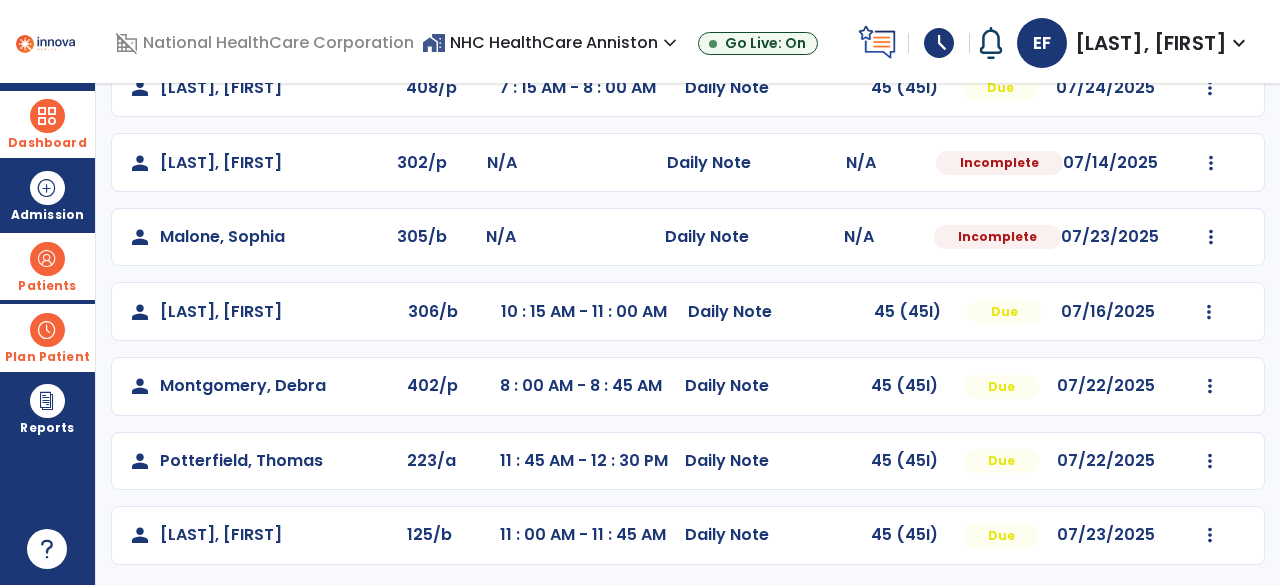 click on "Plan Patient" at bounding box center [47, 266] 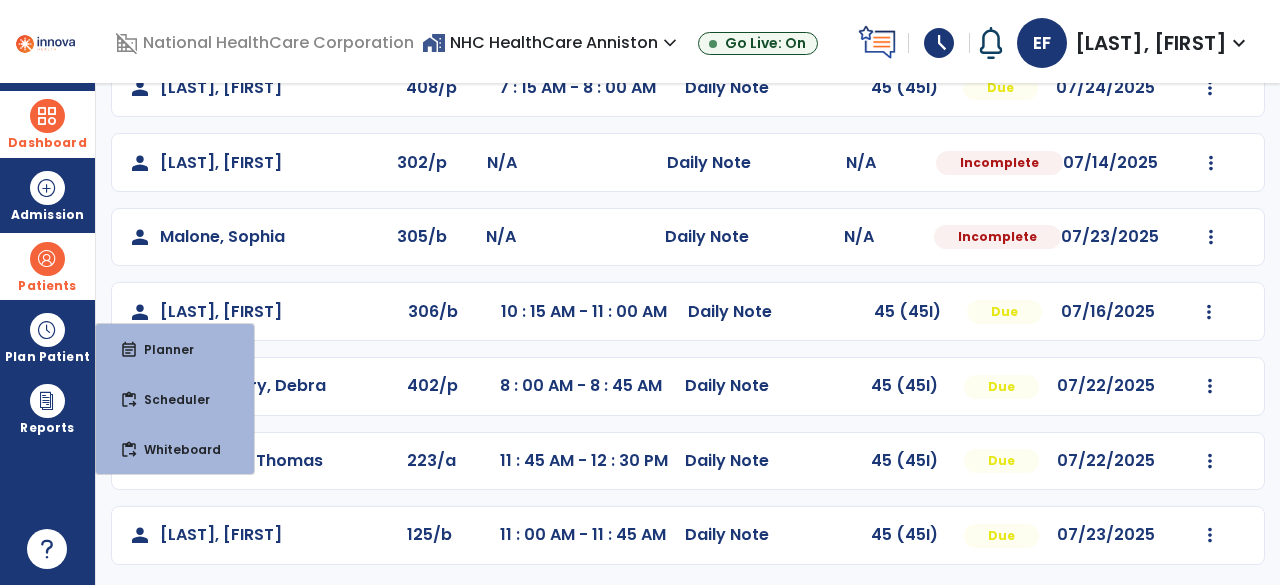 click on "Patients" at bounding box center (47, 286) 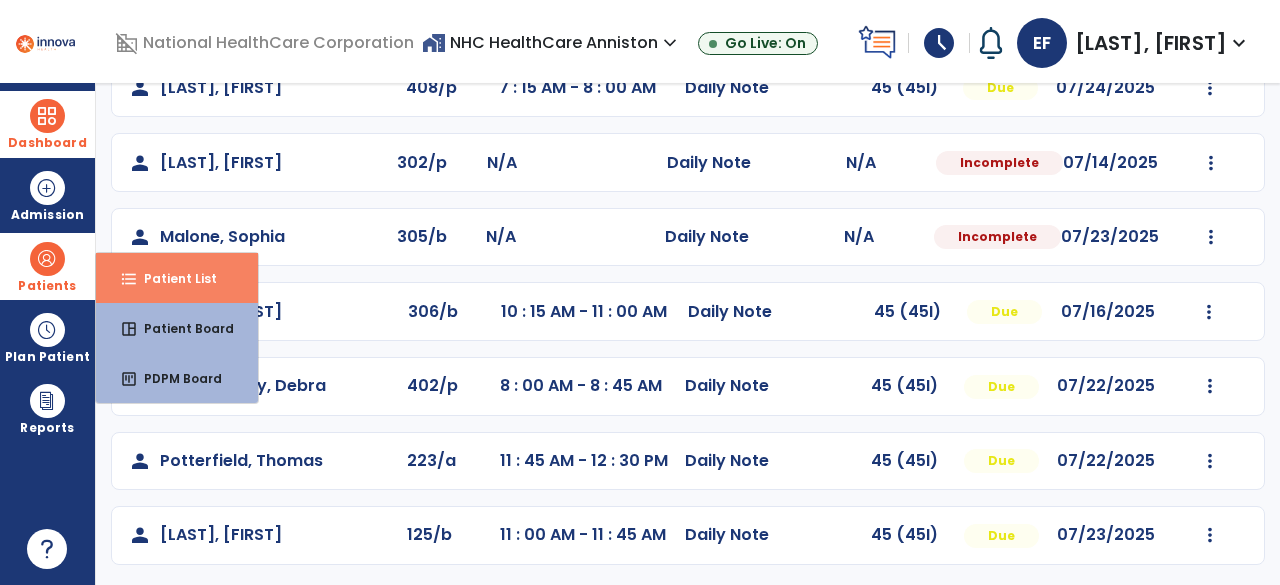 click on "Patient List" at bounding box center [172, 278] 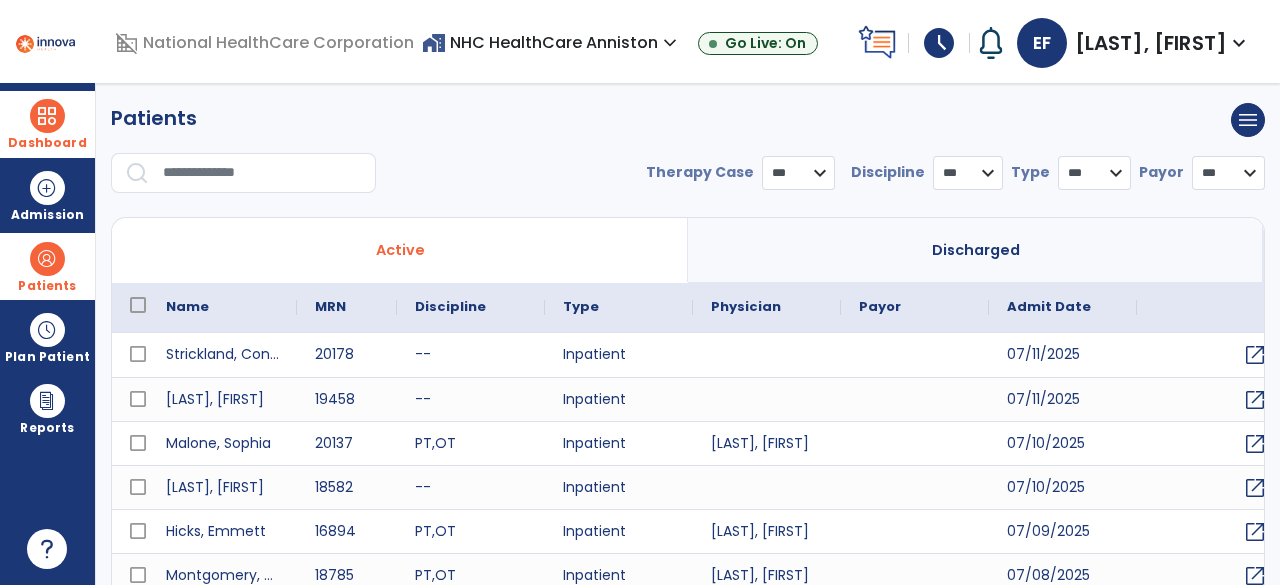 select on "***" 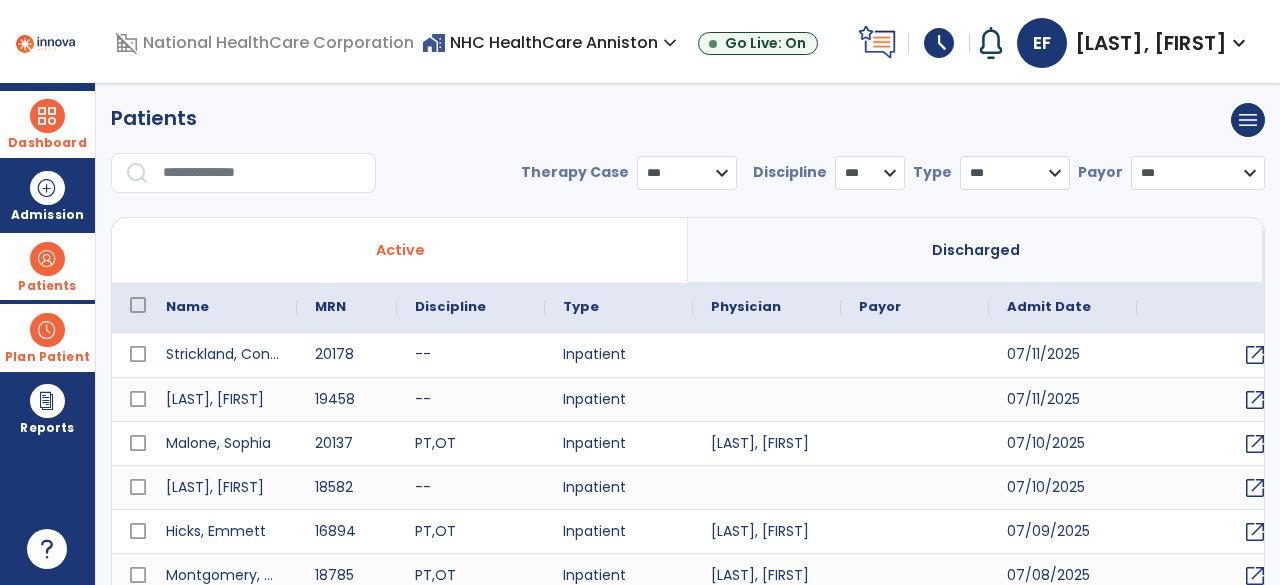 click on "Plan Patient" at bounding box center [47, 286] 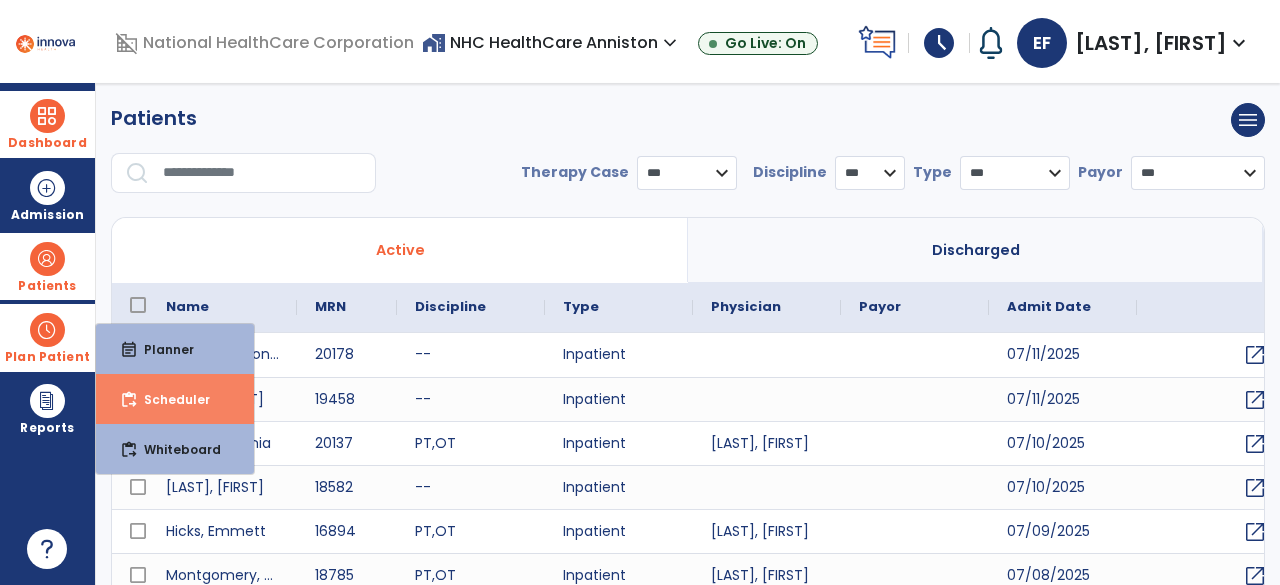 click on "Scheduler" at bounding box center (169, 399) 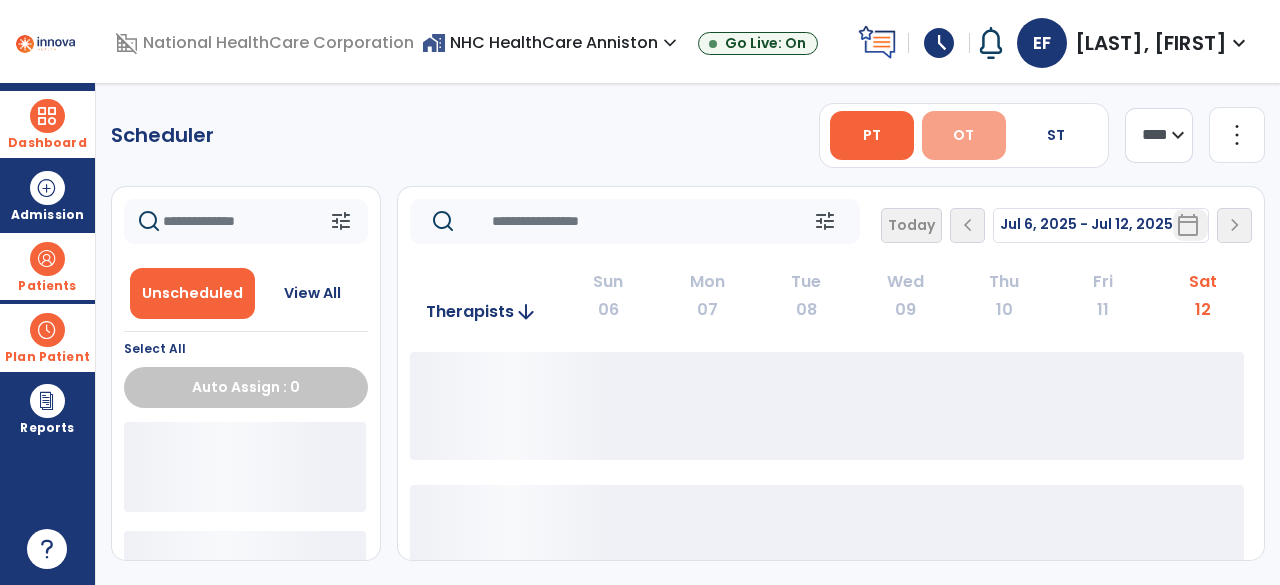 click on "OT" at bounding box center [963, 135] 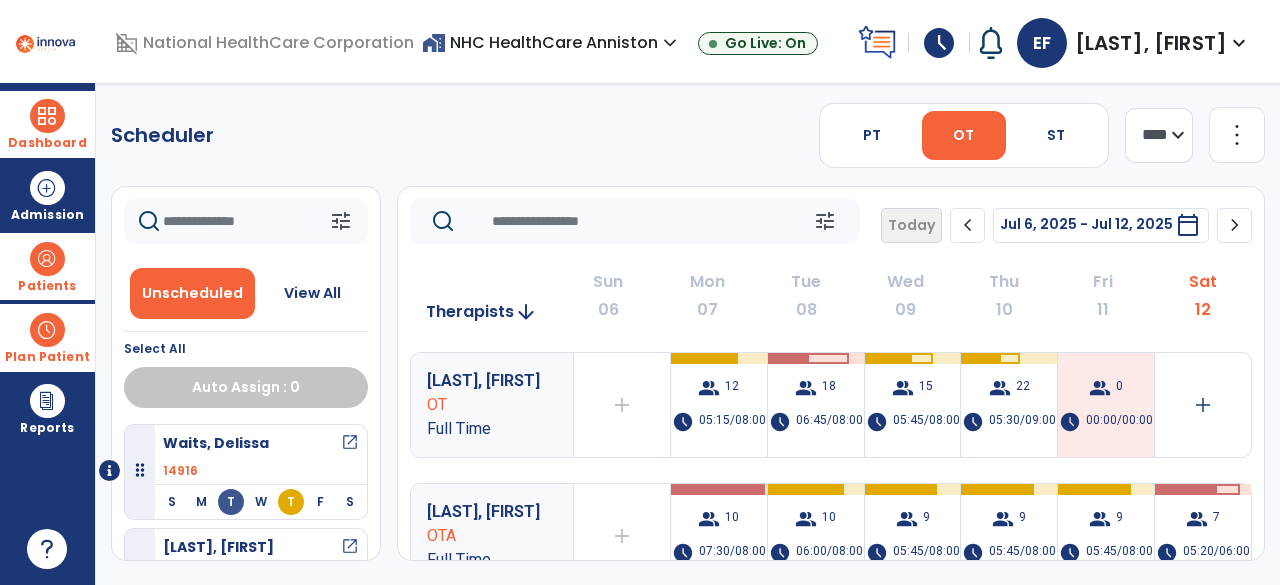 click on "Today  chevron_left Jul 6, 2025 - Jul 12, 2025  *********  calendar_today  chevron_right" 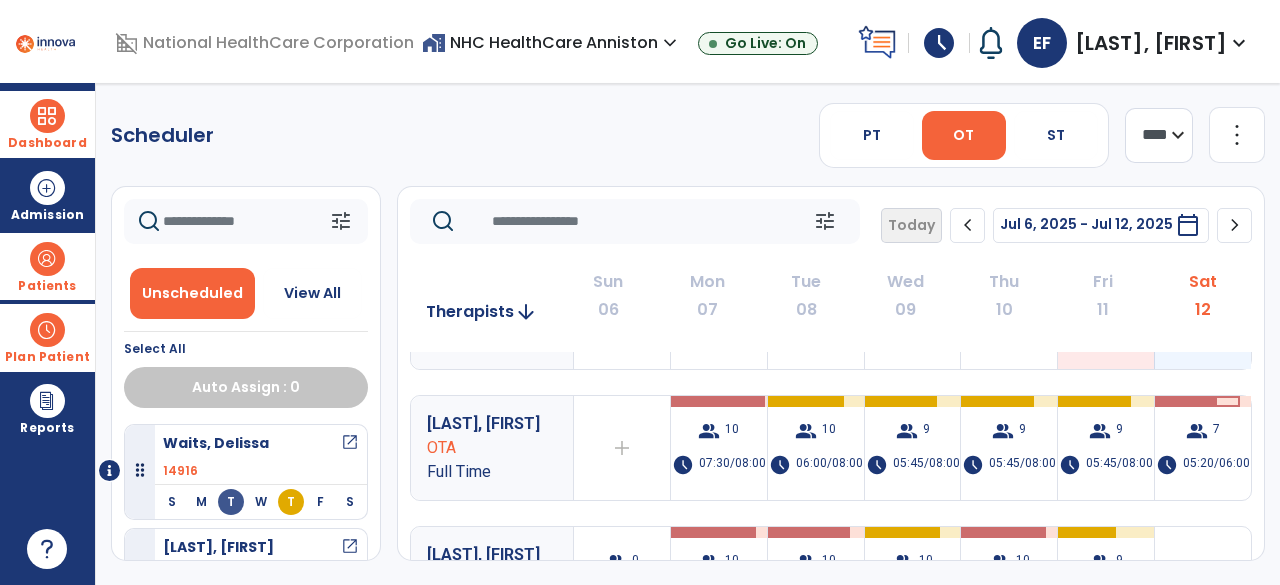 scroll, scrollTop: 76, scrollLeft: 0, axis: vertical 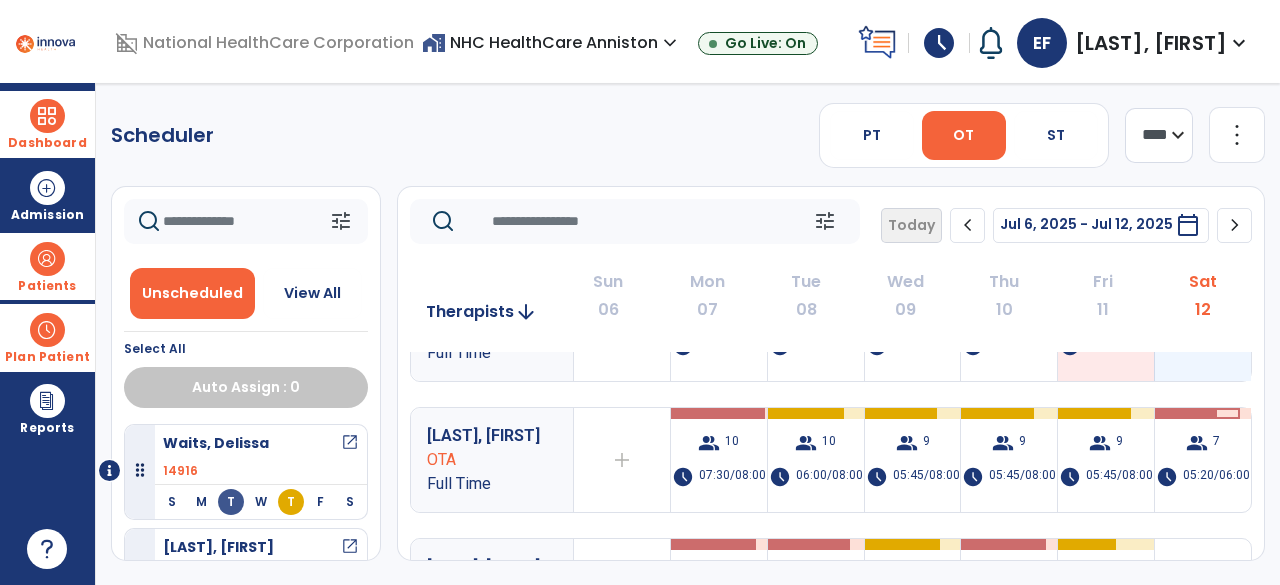click on "group  7  schedule  05:20/06:00" at bounding box center (1203, 460) 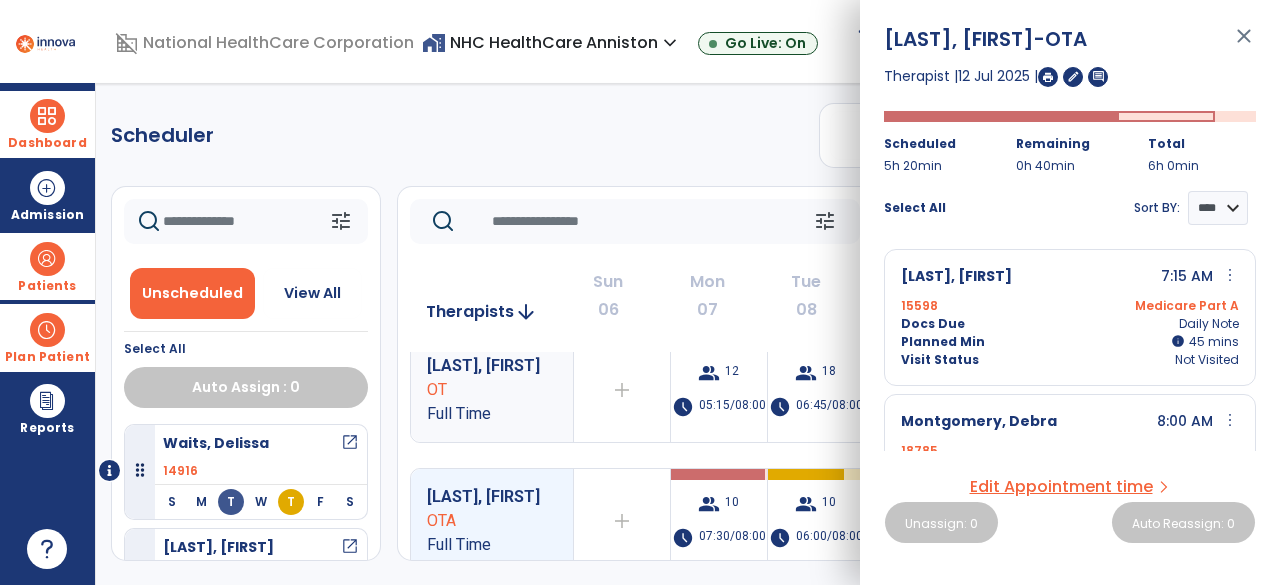 scroll, scrollTop: 14, scrollLeft: 0, axis: vertical 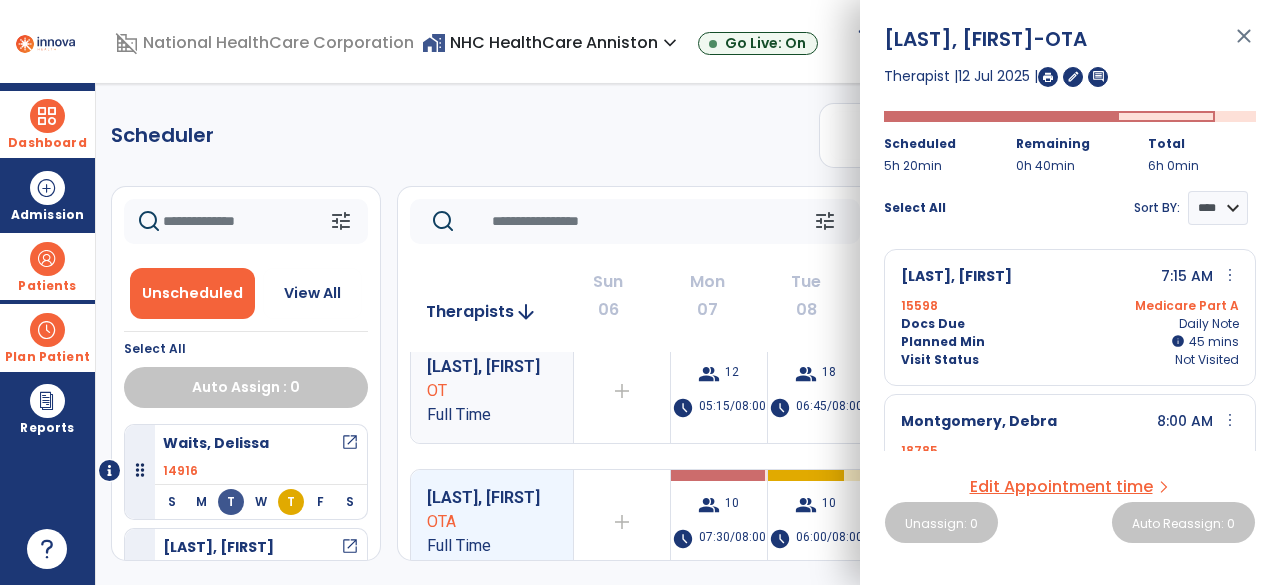 click on "close" at bounding box center [1244, 45] 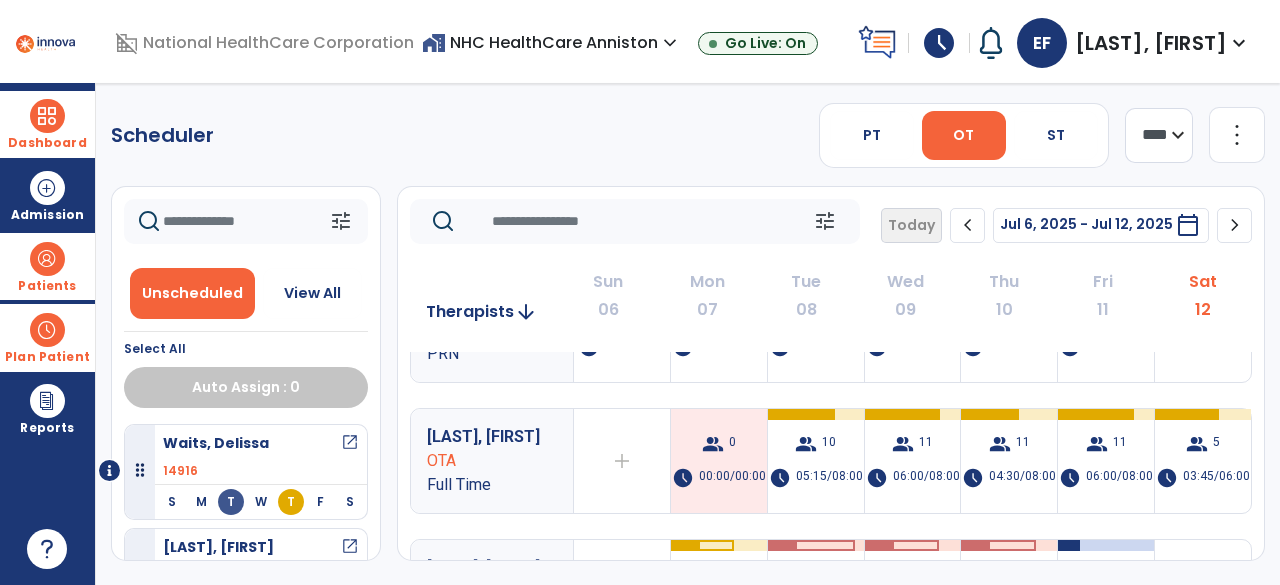 scroll, scrollTop: 336, scrollLeft: 0, axis: vertical 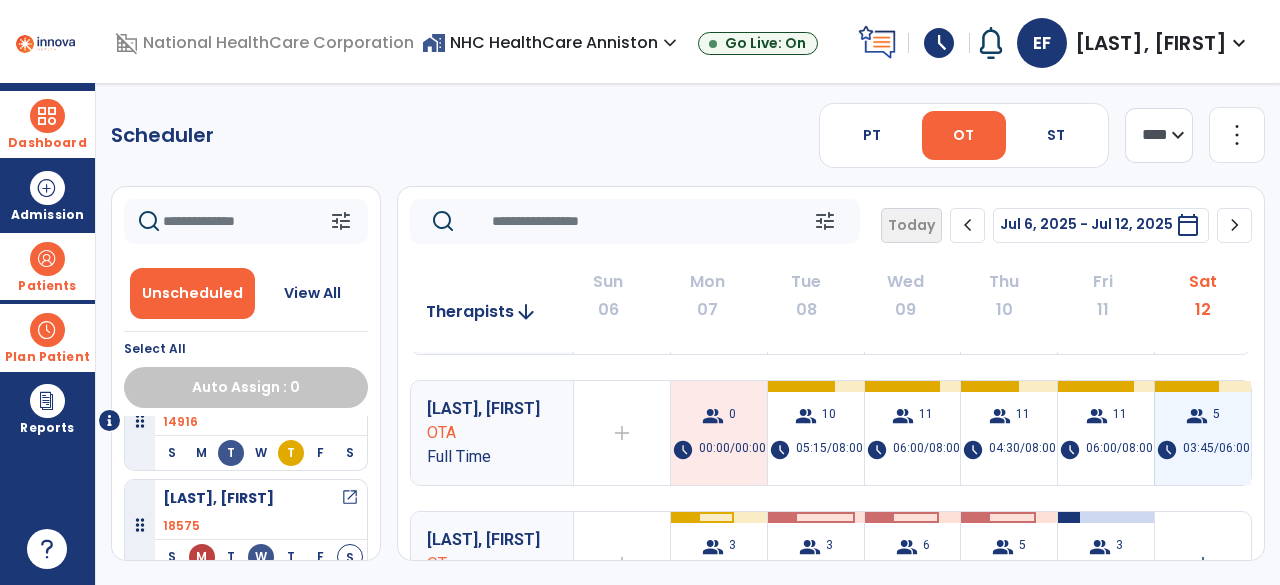 click on "group  5  schedule  03:45/06:00" at bounding box center (1203, 433) 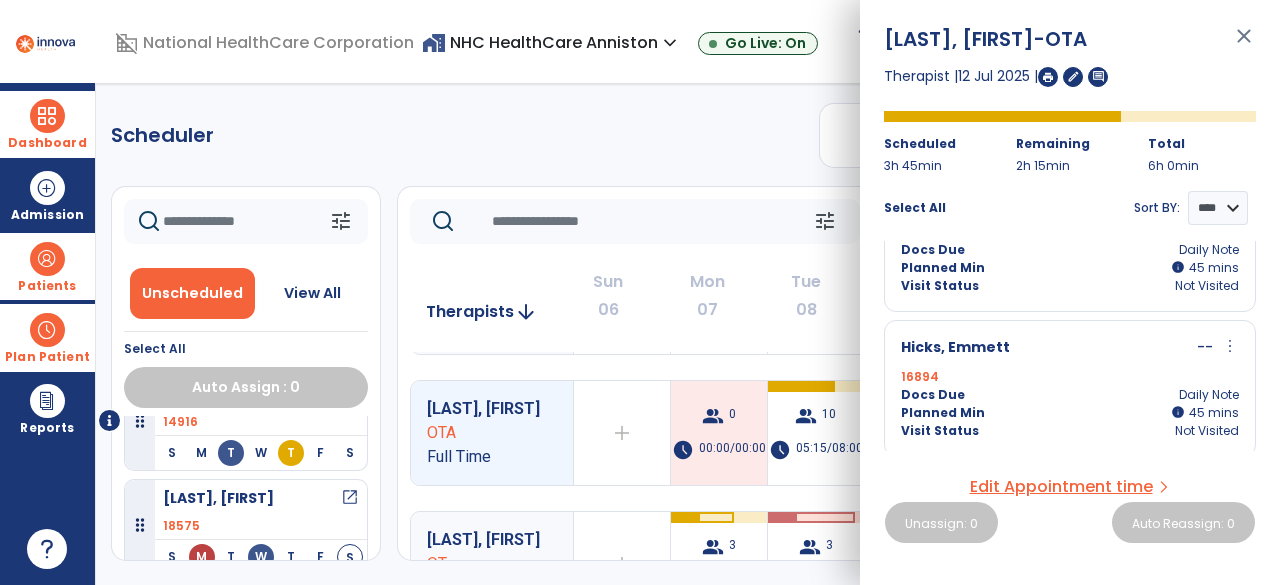 scroll, scrollTop: 0, scrollLeft: 0, axis: both 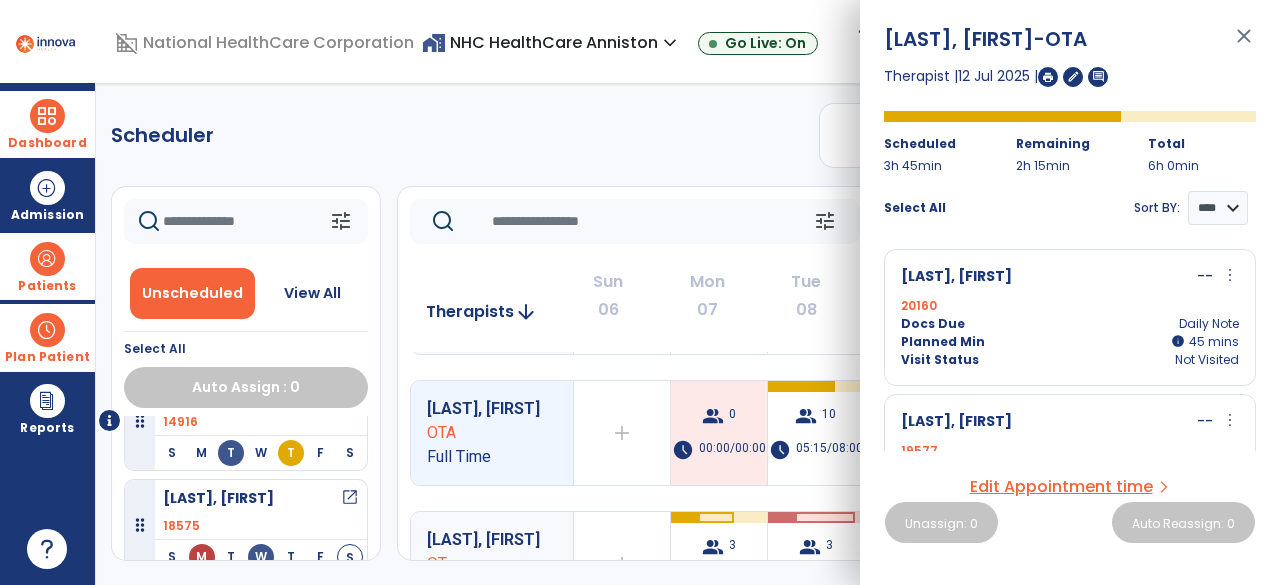 click on "close" at bounding box center (1244, 45) 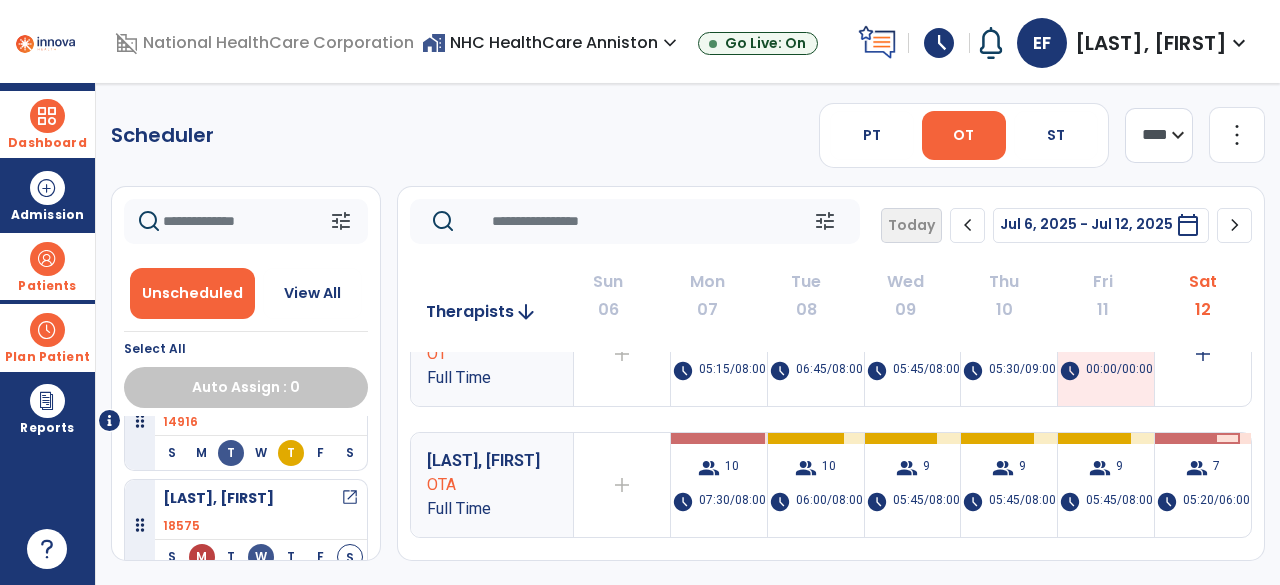scroll, scrollTop: 45, scrollLeft: 0, axis: vertical 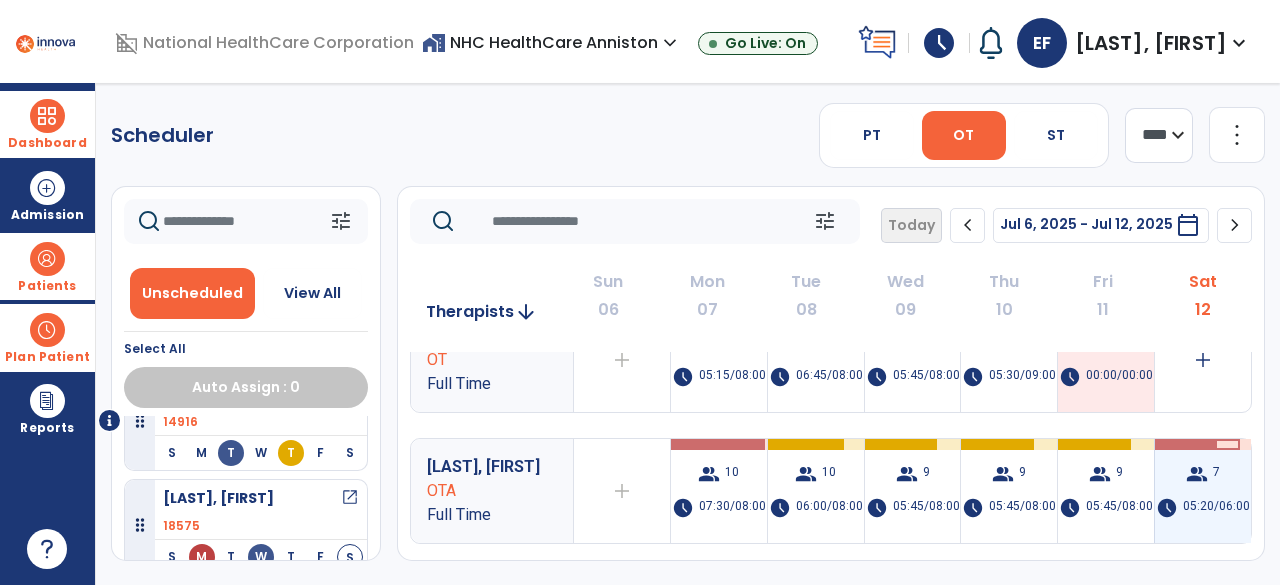 click on "group  7  schedule  05:20/06:00" at bounding box center [1203, 491] 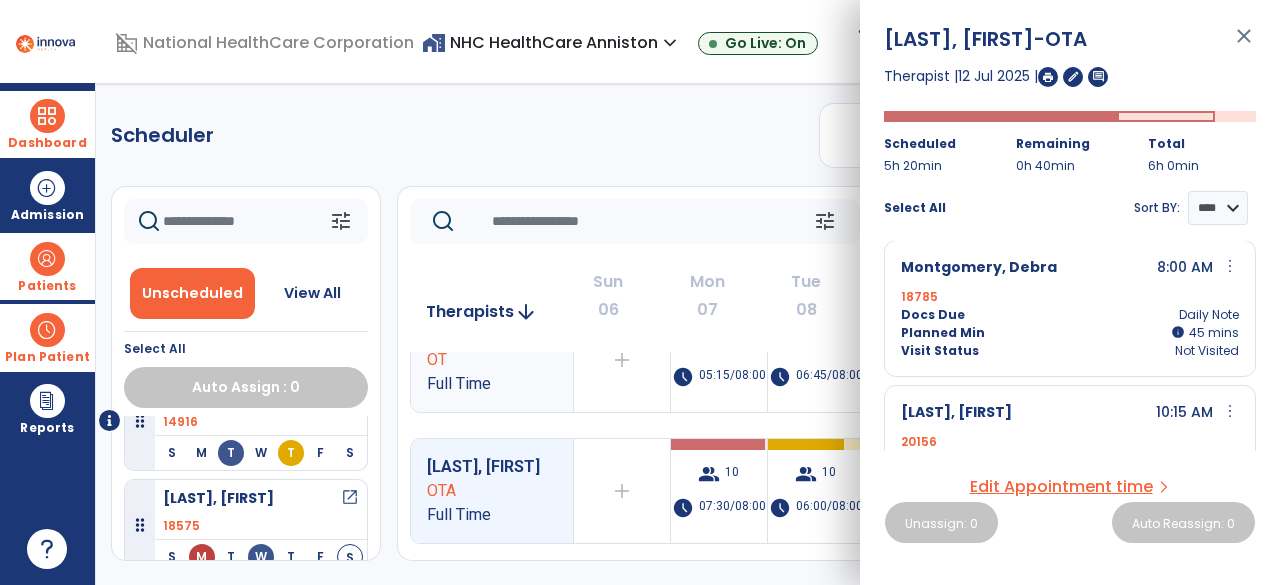 scroll, scrollTop: 153, scrollLeft: 0, axis: vertical 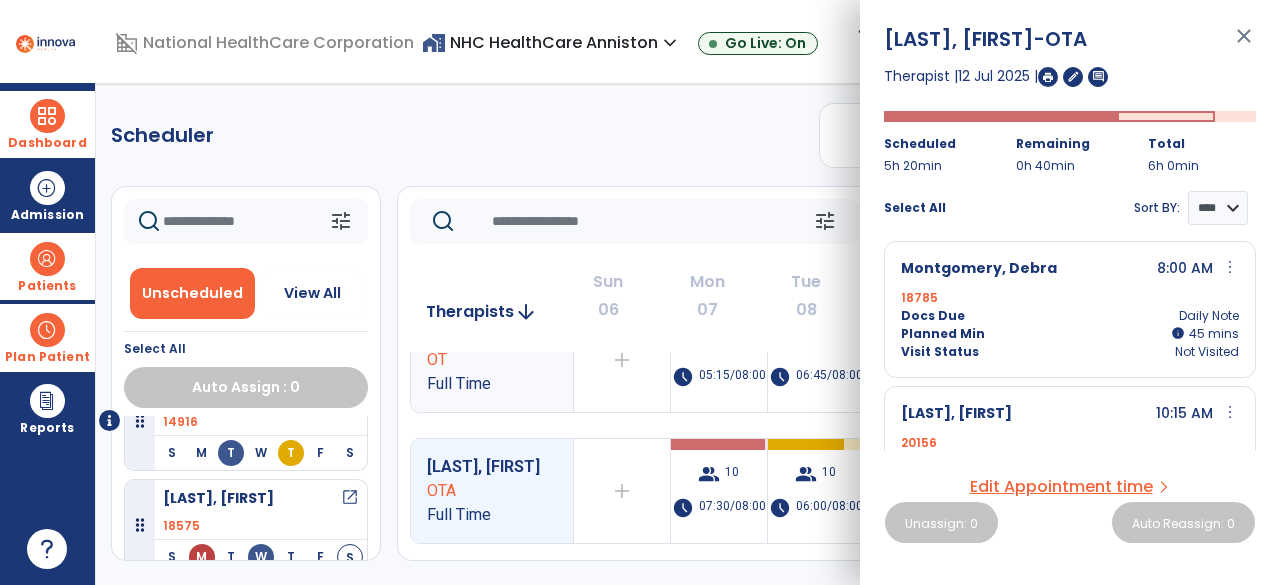 click on "Edit Appointment time" at bounding box center [1061, 487] 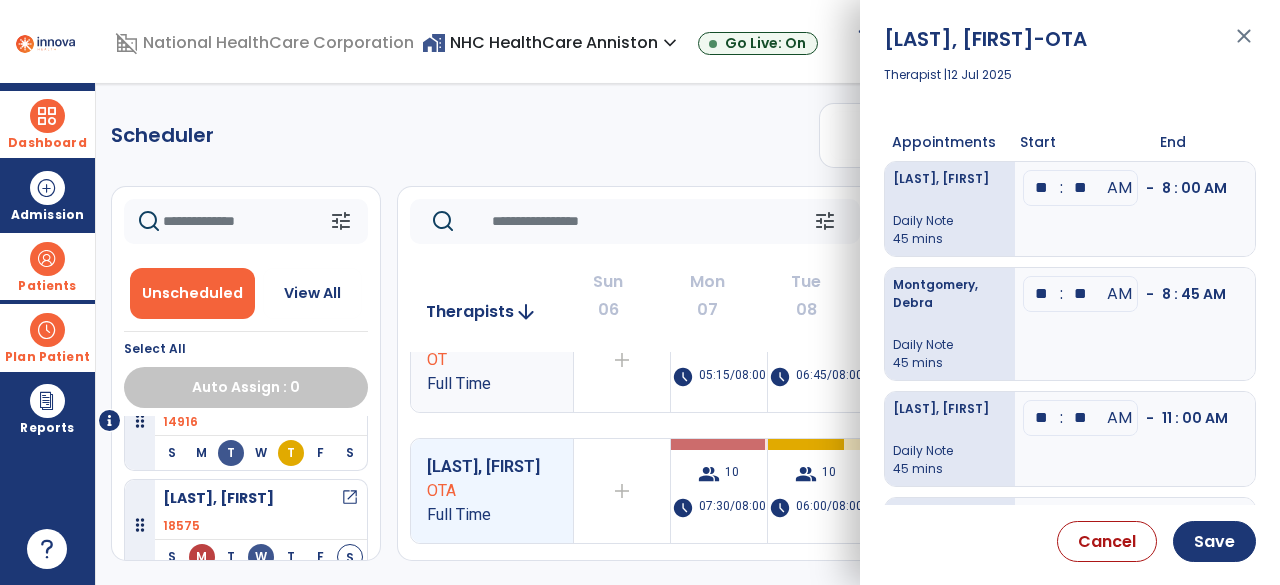 scroll, scrollTop: 428, scrollLeft: 0, axis: vertical 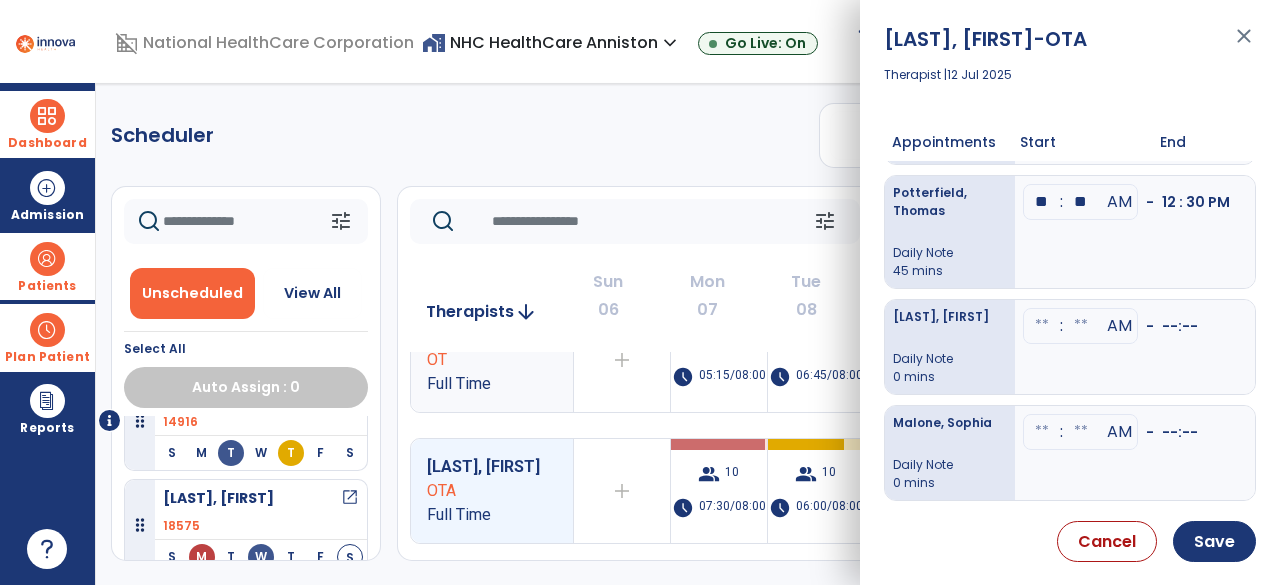 click at bounding box center [1042, -240] 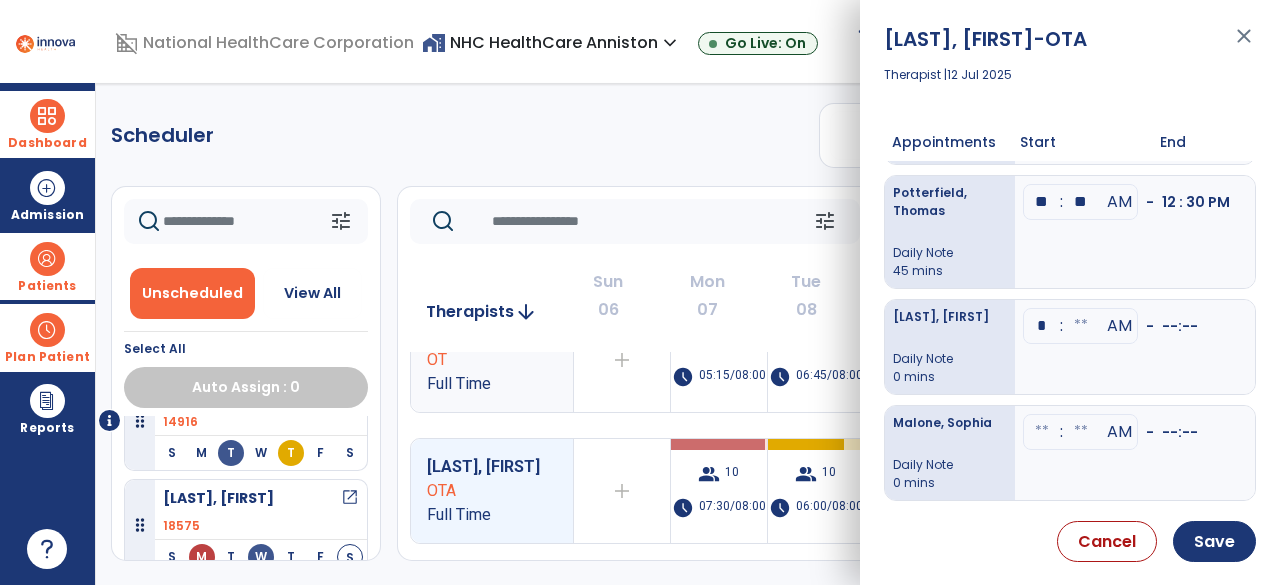 type on "**" 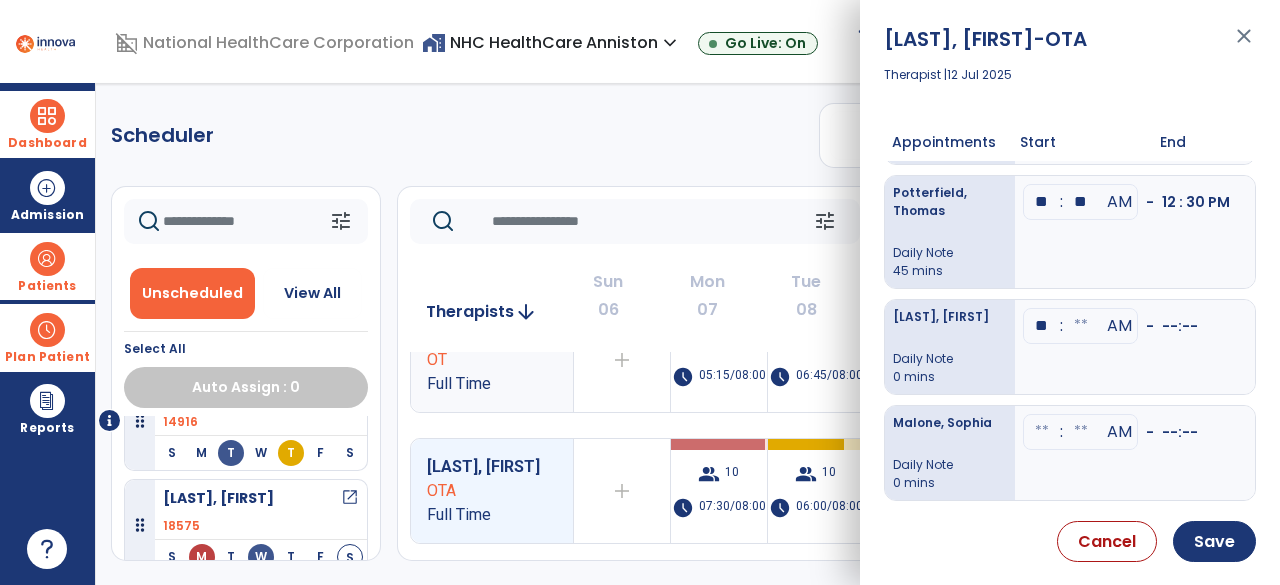 click at bounding box center (1081, -240) 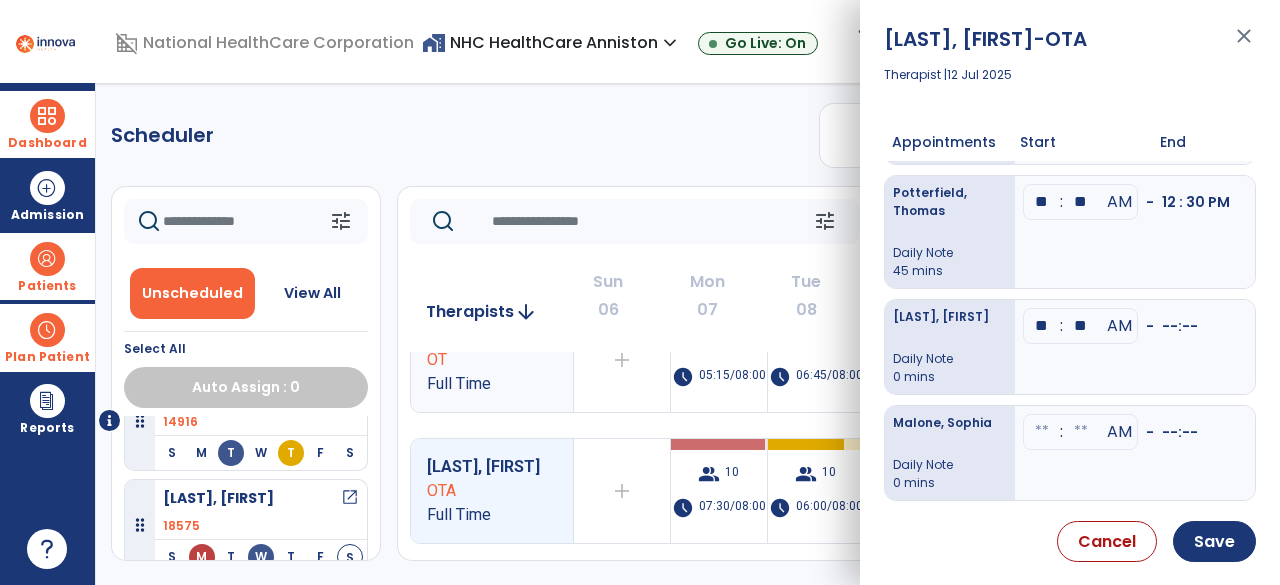 type on "**" 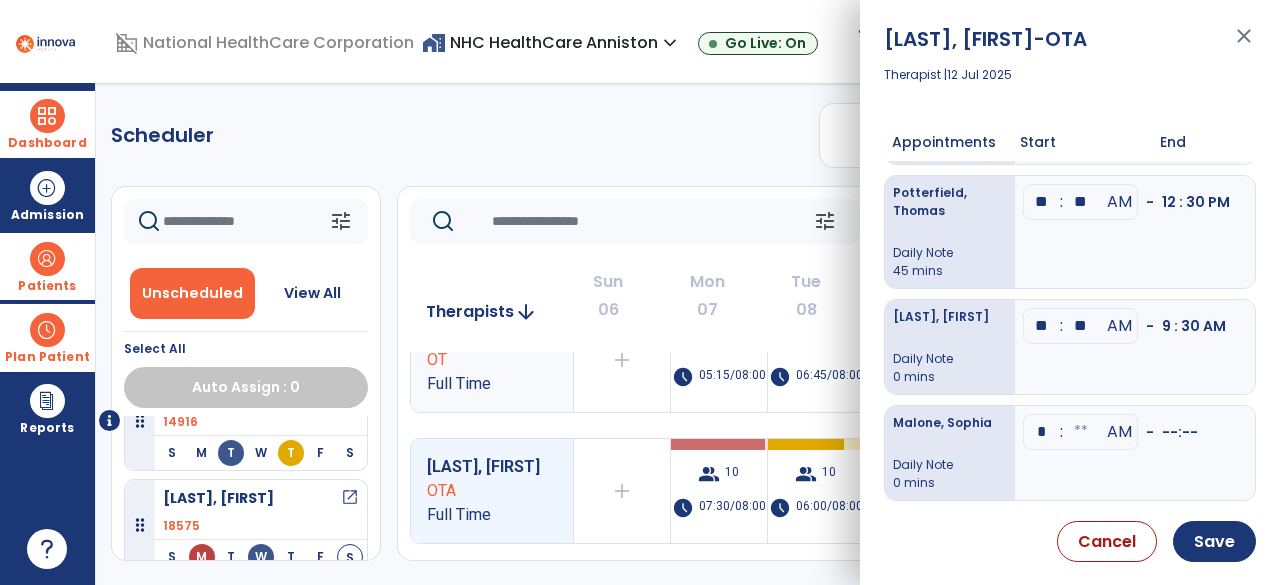 type on "**" 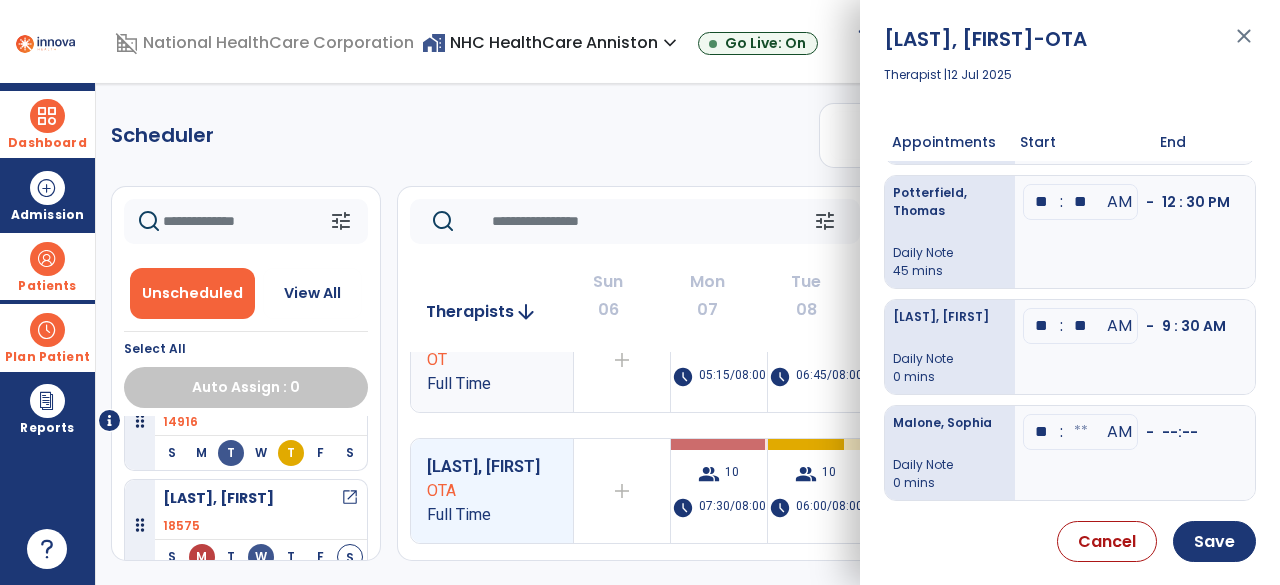 click at bounding box center (1081, -240) 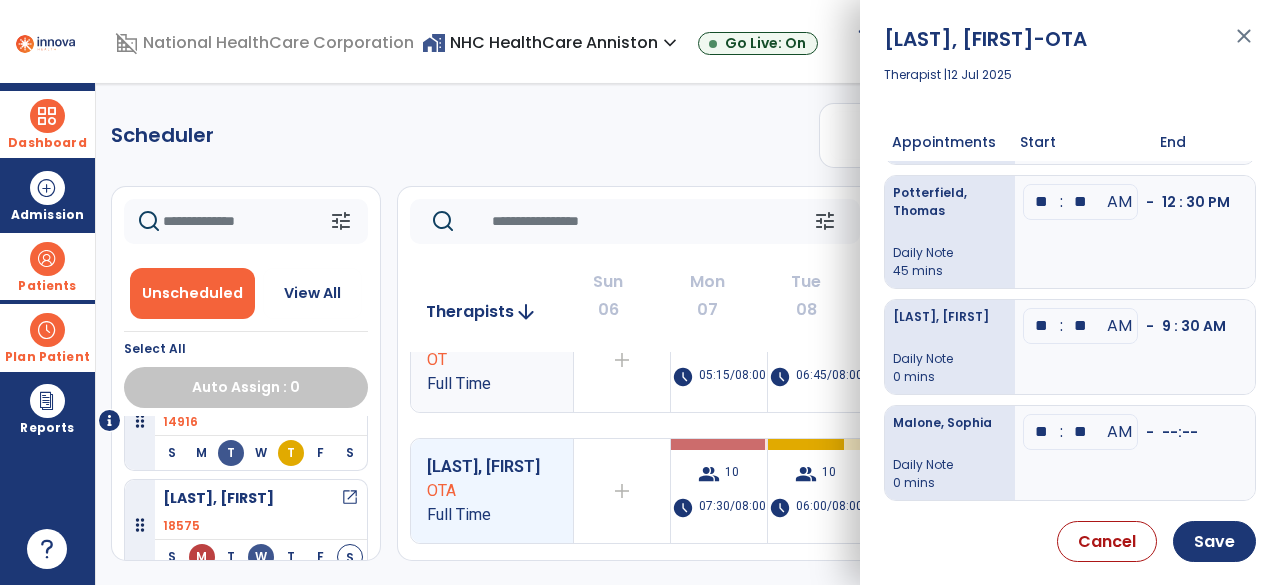type on "**" 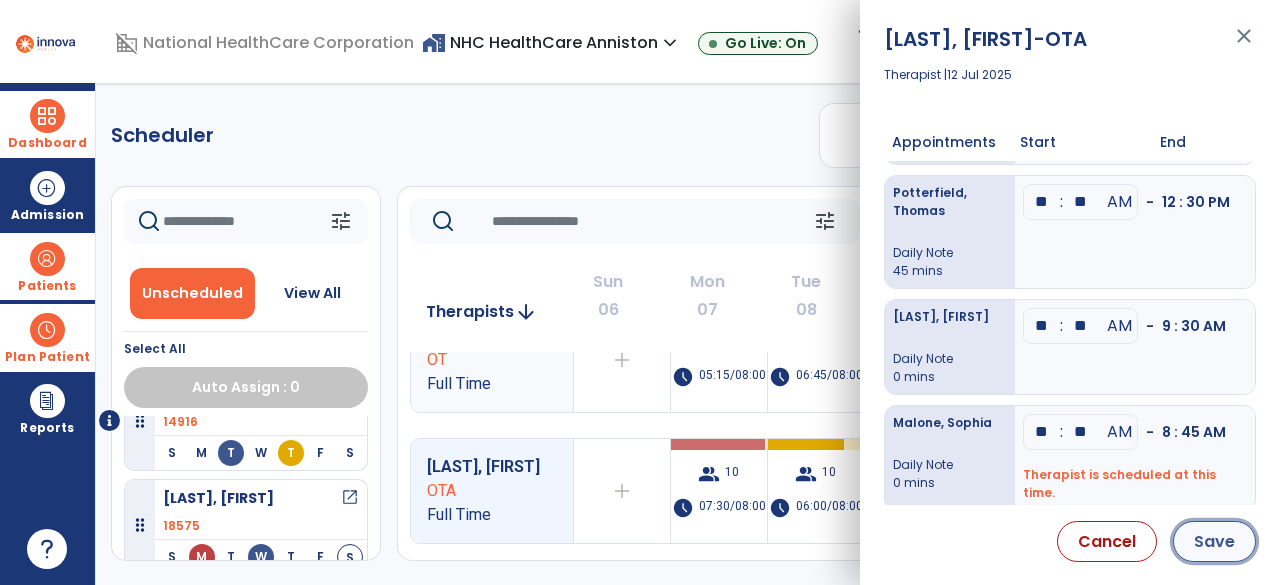 click on "Save" at bounding box center [1214, 541] 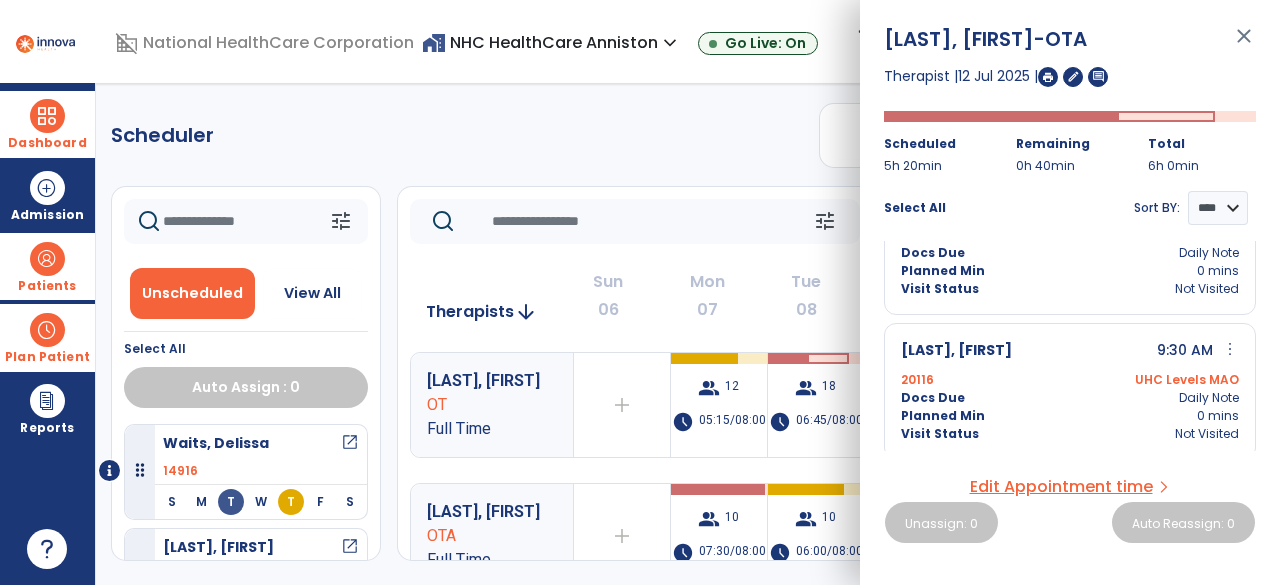 scroll, scrollTop: 892, scrollLeft: 0, axis: vertical 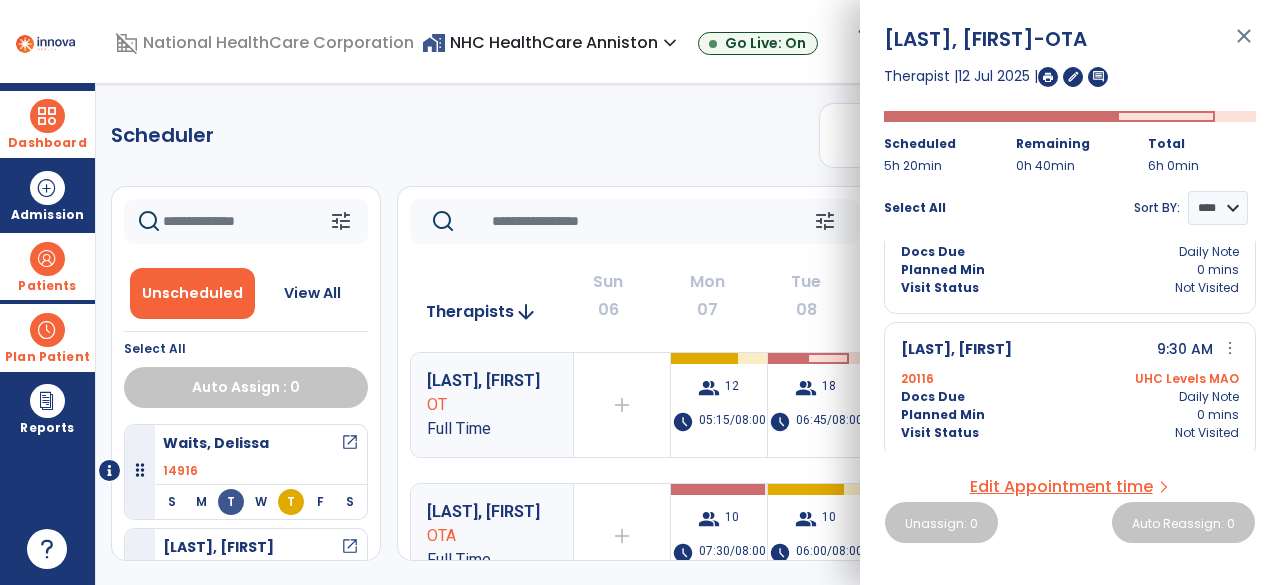click on "Dashboard" at bounding box center [47, 124] 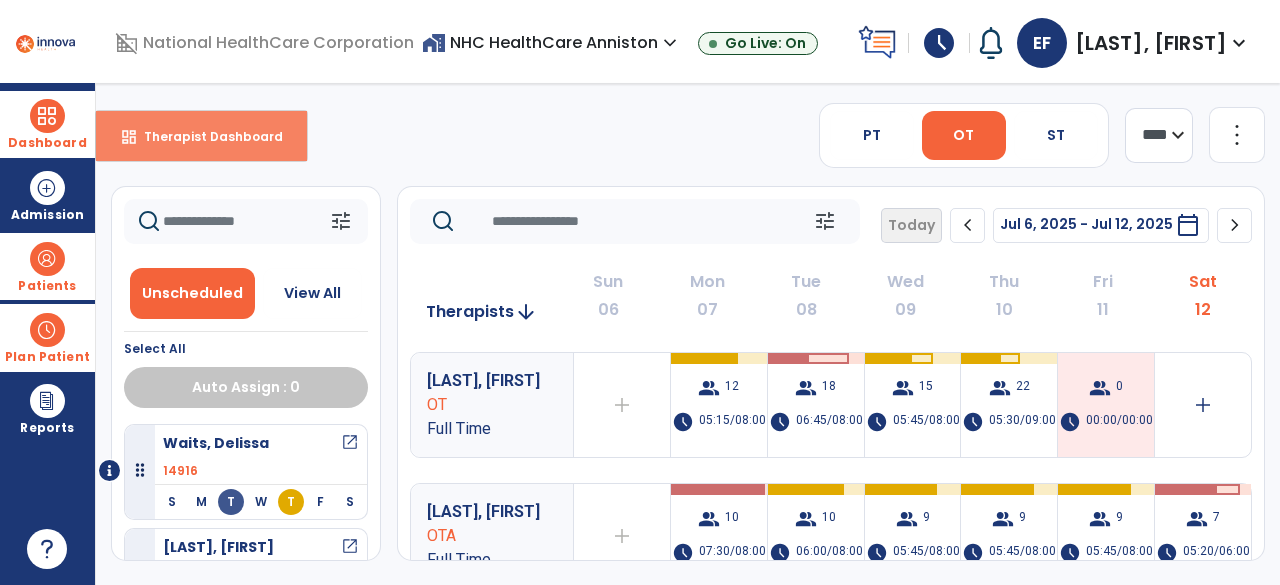 click on "Therapist Dashboard" at bounding box center (205, 136) 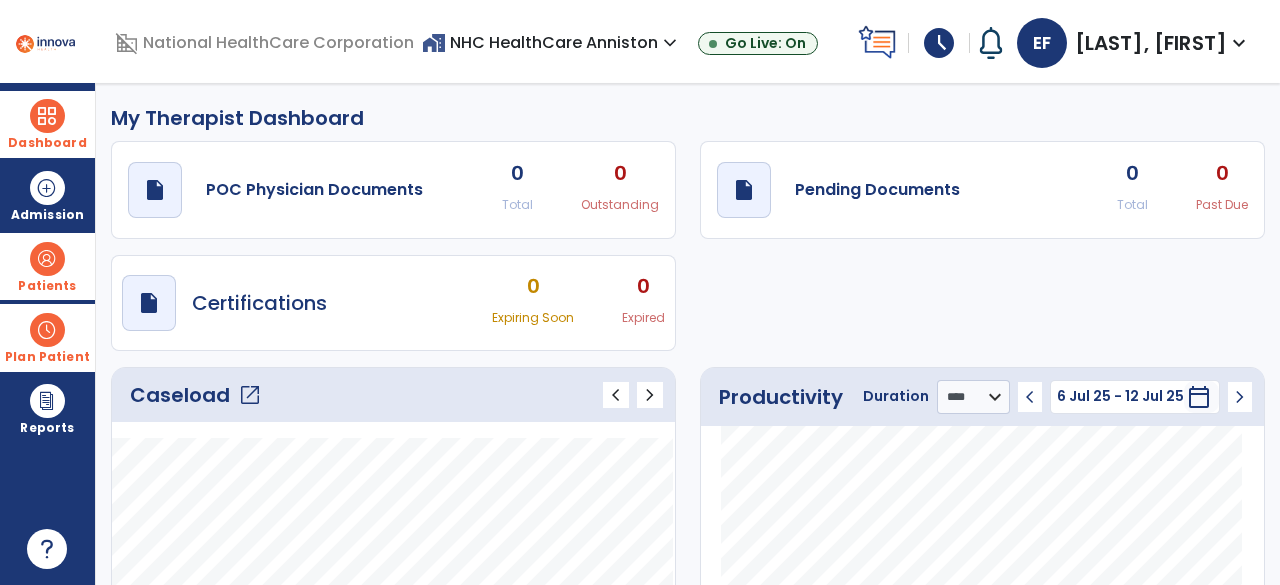 click on "open_in_new" 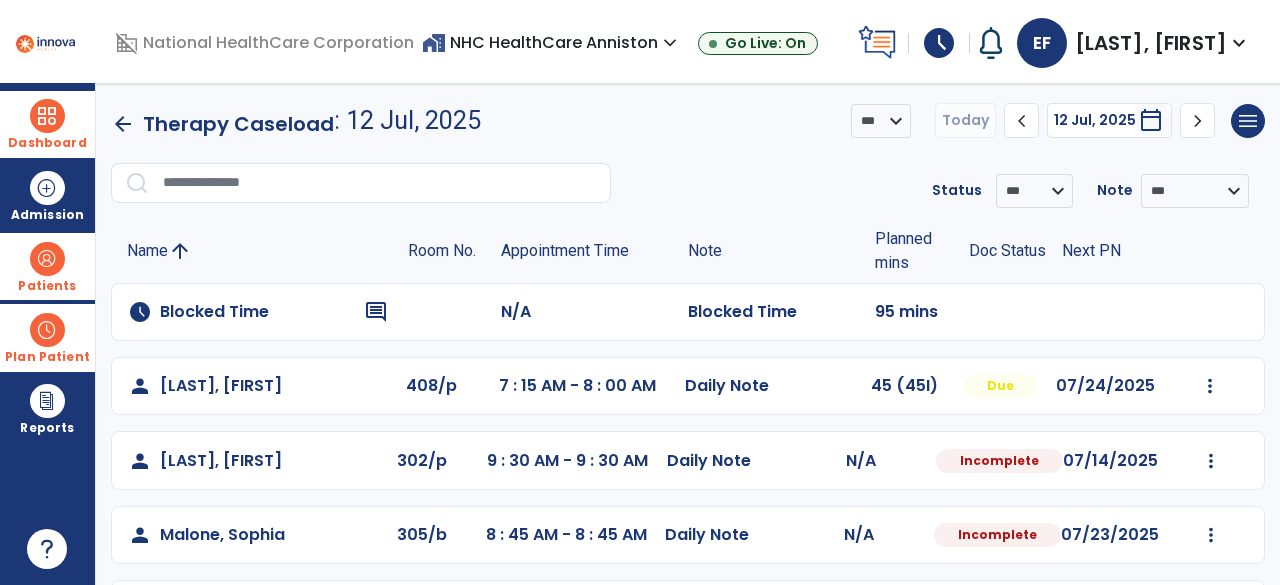 click on "Appointment Time" 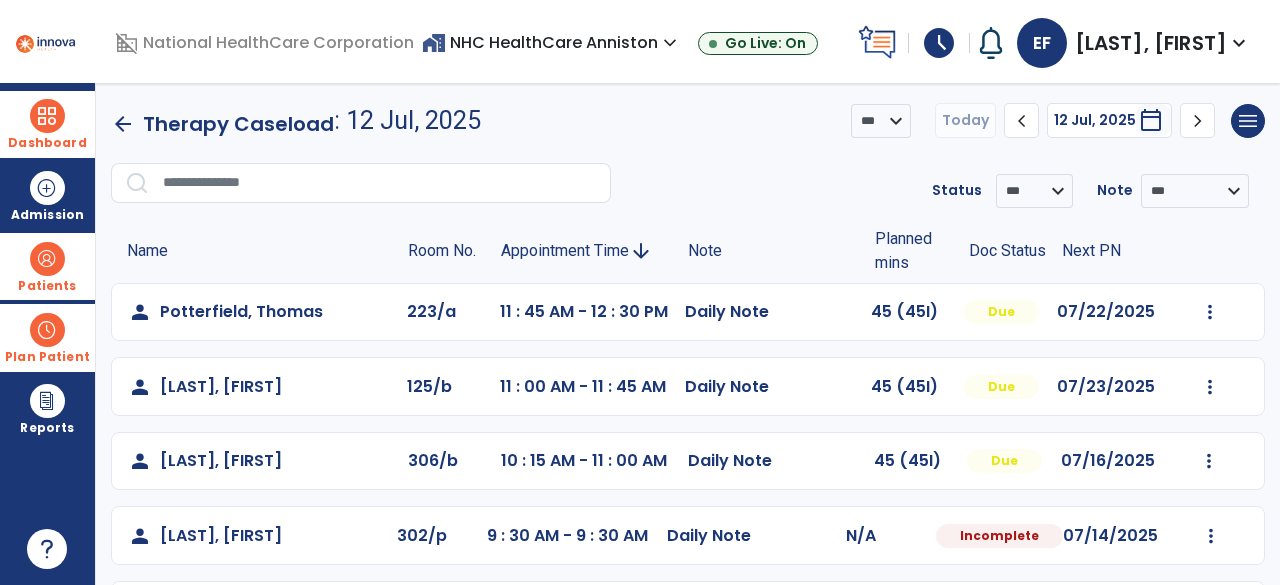 click on "Appointment Time" 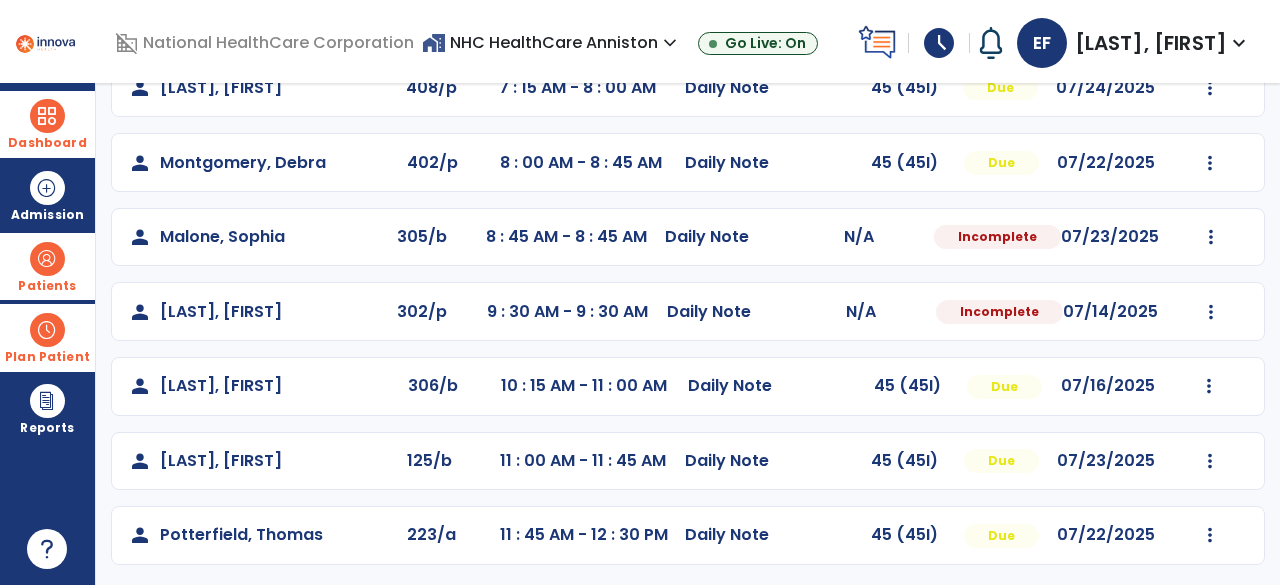 scroll, scrollTop: 0, scrollLeft: 0, axis: both 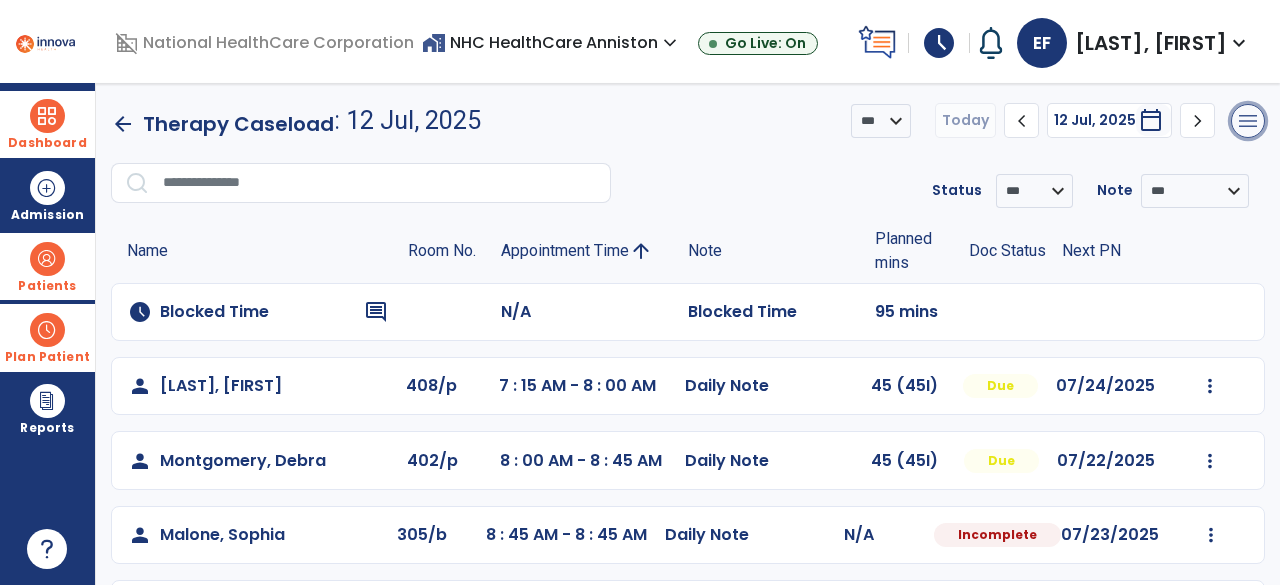 click on "menu" at bounding box center (1248, 121) 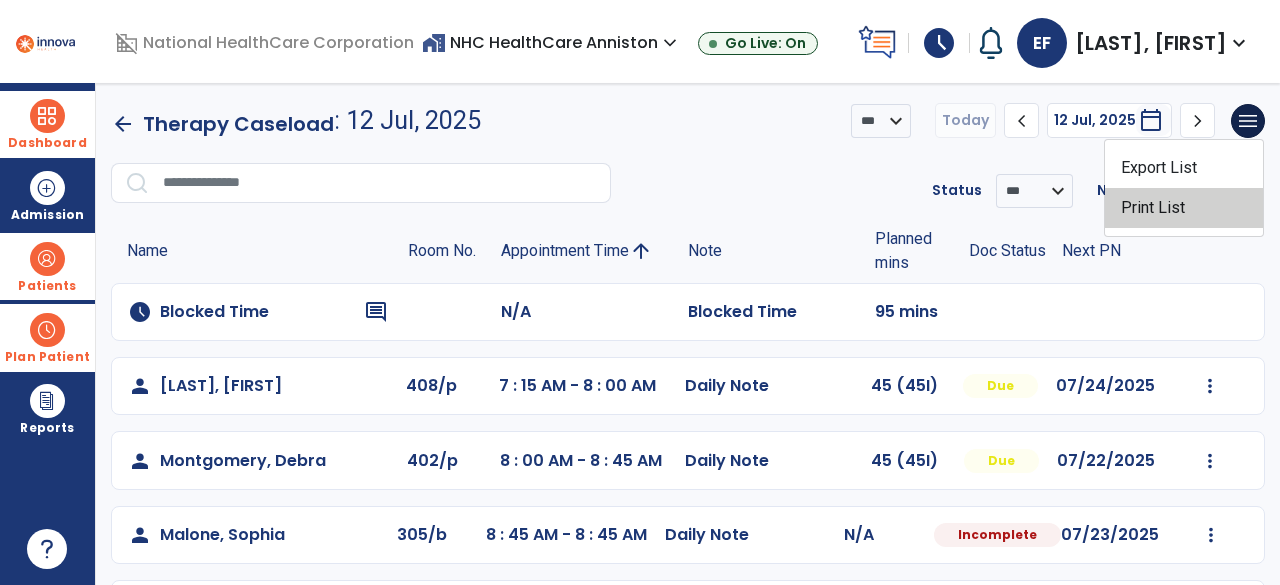 click on "Print List" 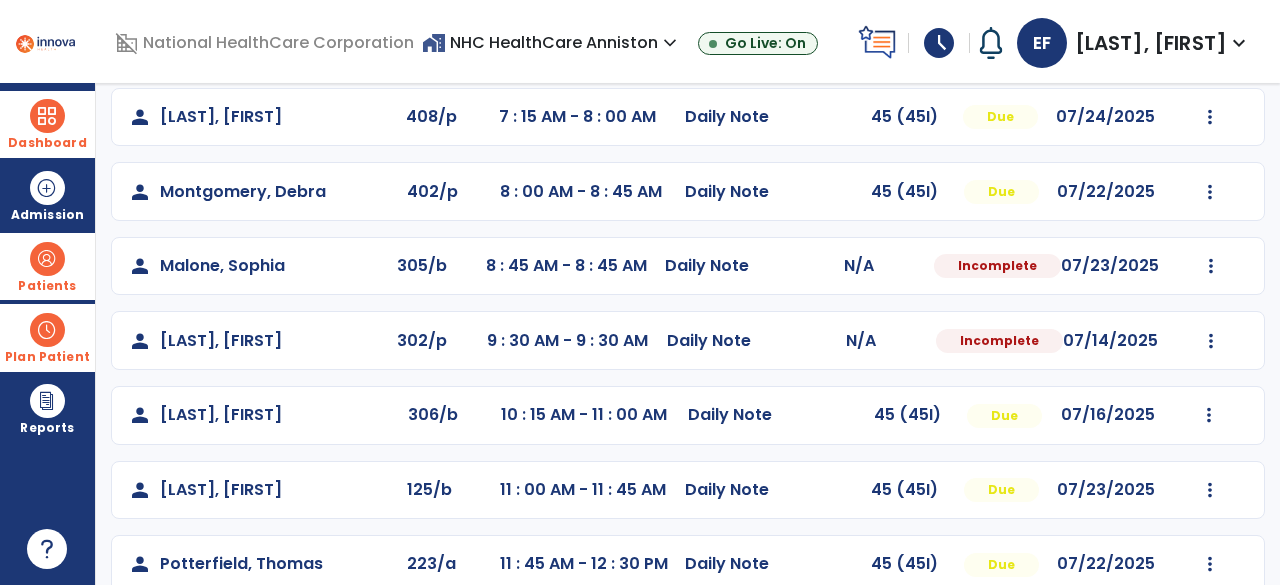 scroll, scrollTop: 298, scrollLeft: 0, axis: vertical 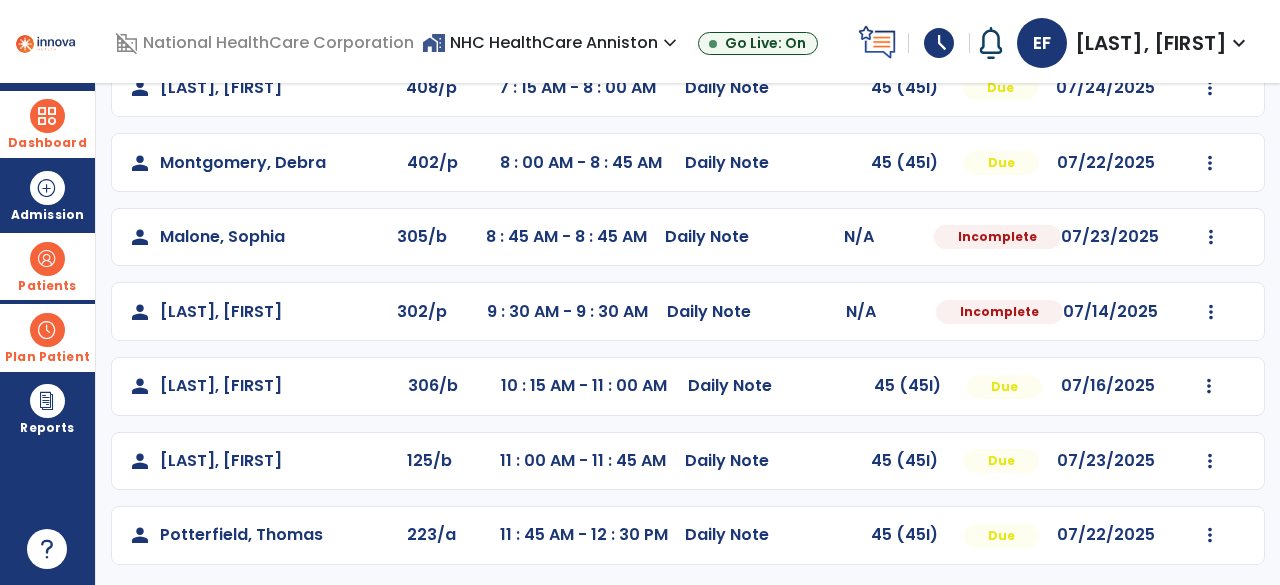 click on "[LAST], [FIRST]" 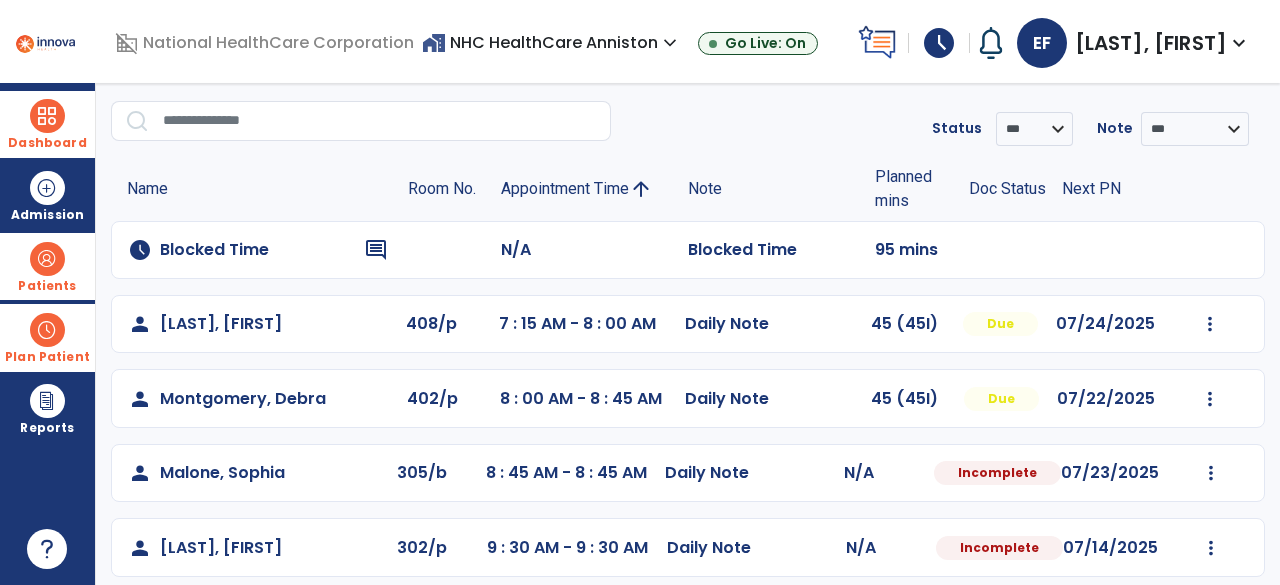 scroll, scrollTop: 66, scrollLeft: 0, axis: vertical 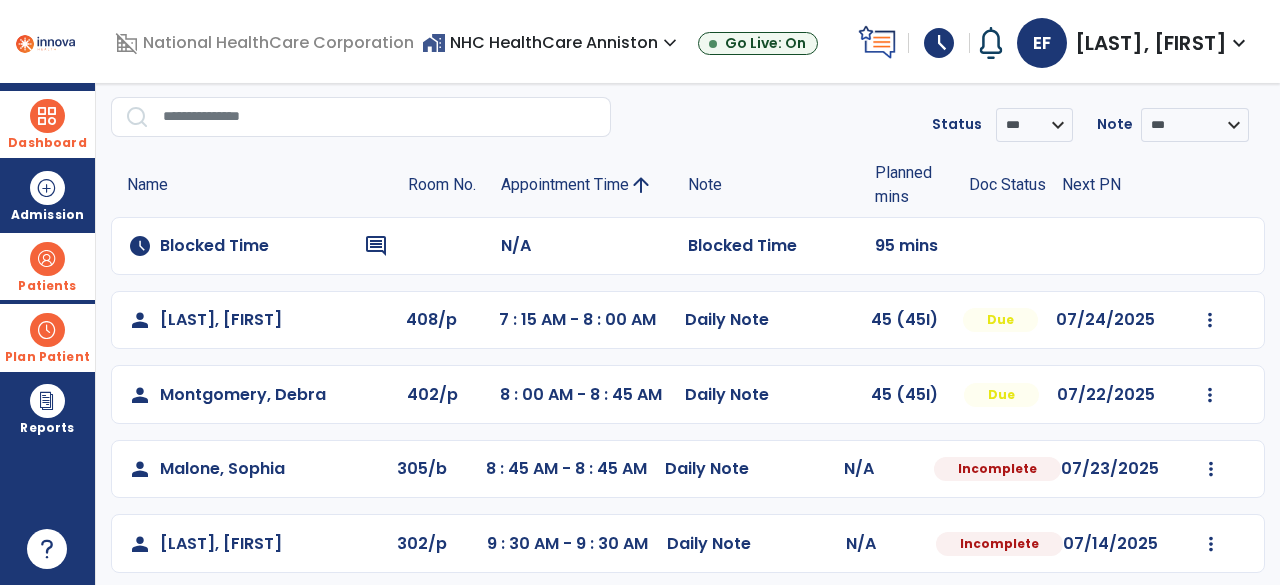 click on "person   [LAST], [FIRST] 408/p 7 : 15 AM - 8 : 00 AM  Daily Note   45 (45I)  Due 07/24/2025  Mark Visit As Complete   Reset Note   Open Document   G + C Mins" 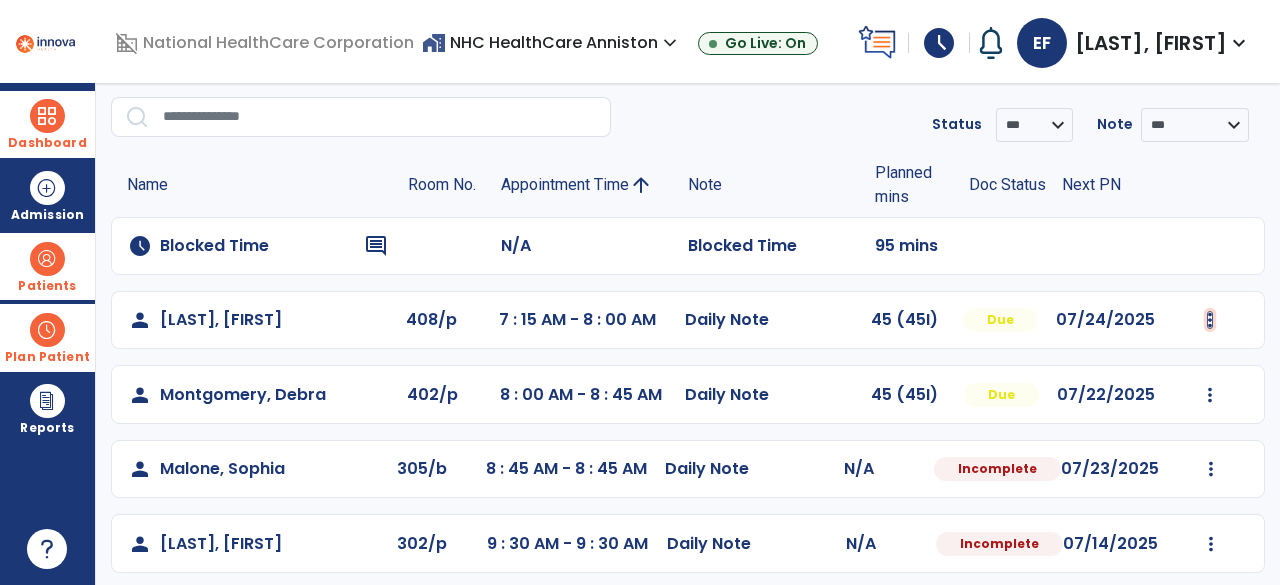 click at bounding box center [1210, 320] 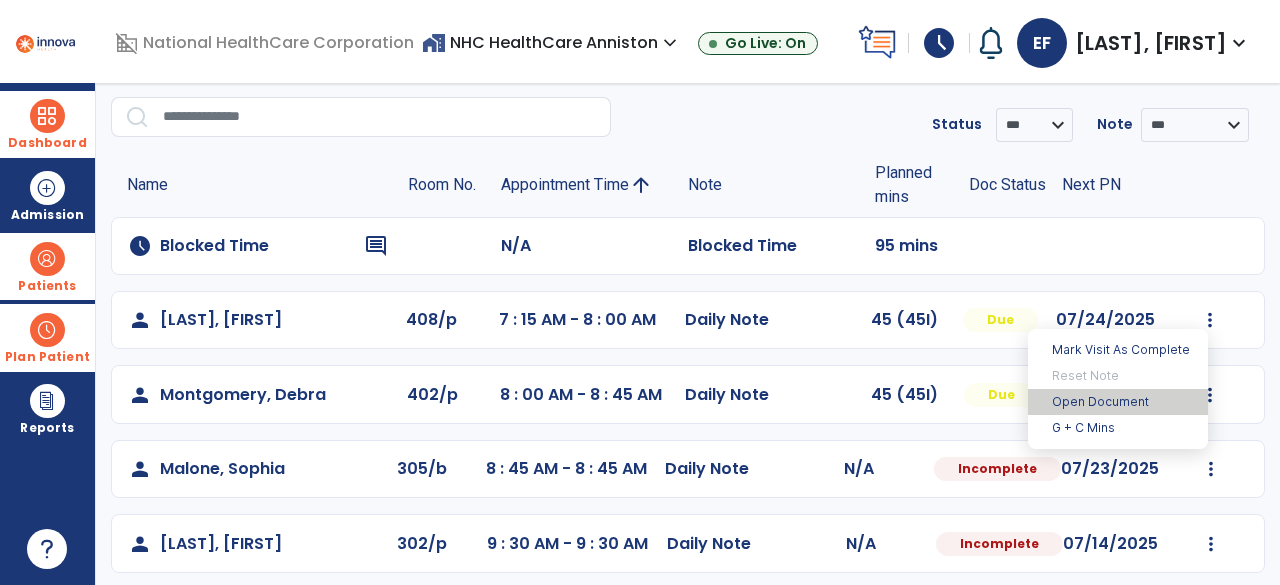 click on "Open Document" at bounding box center (1118, 402) 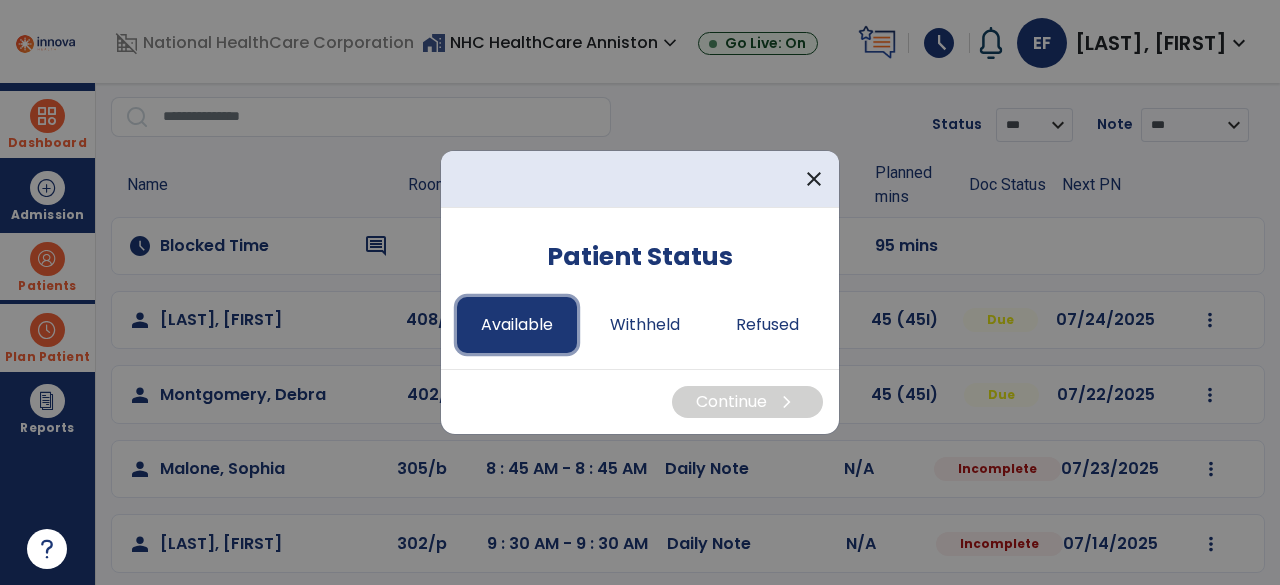 click on "Available" at bounding box center [517, 325] 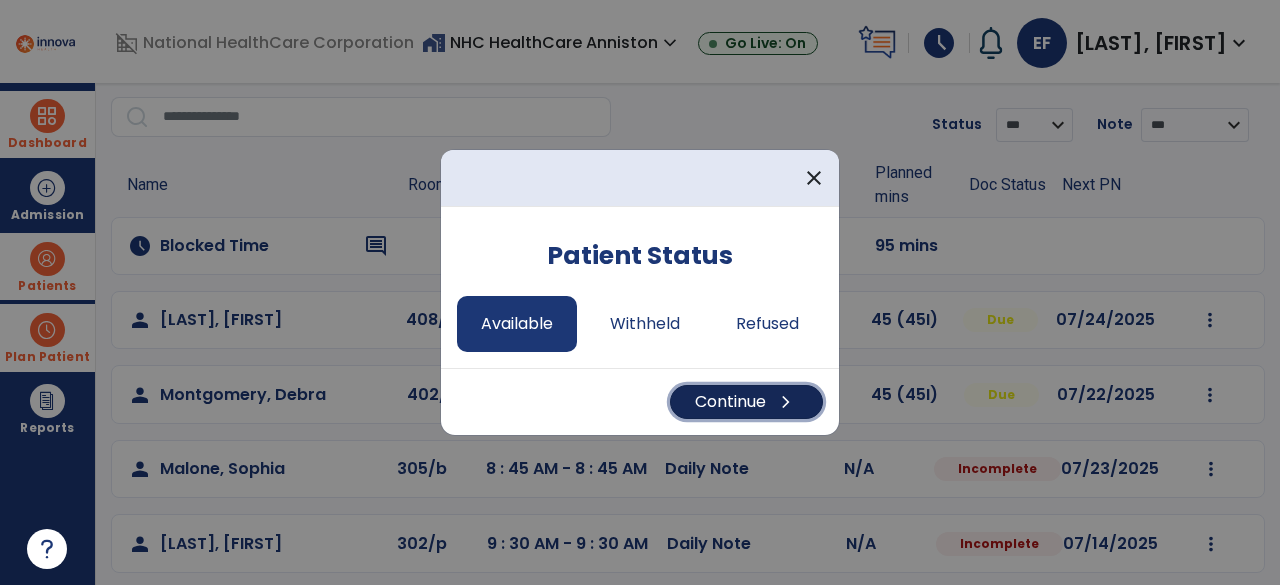 click on "Continue   chevron_right" at bounding box center [746, 402] 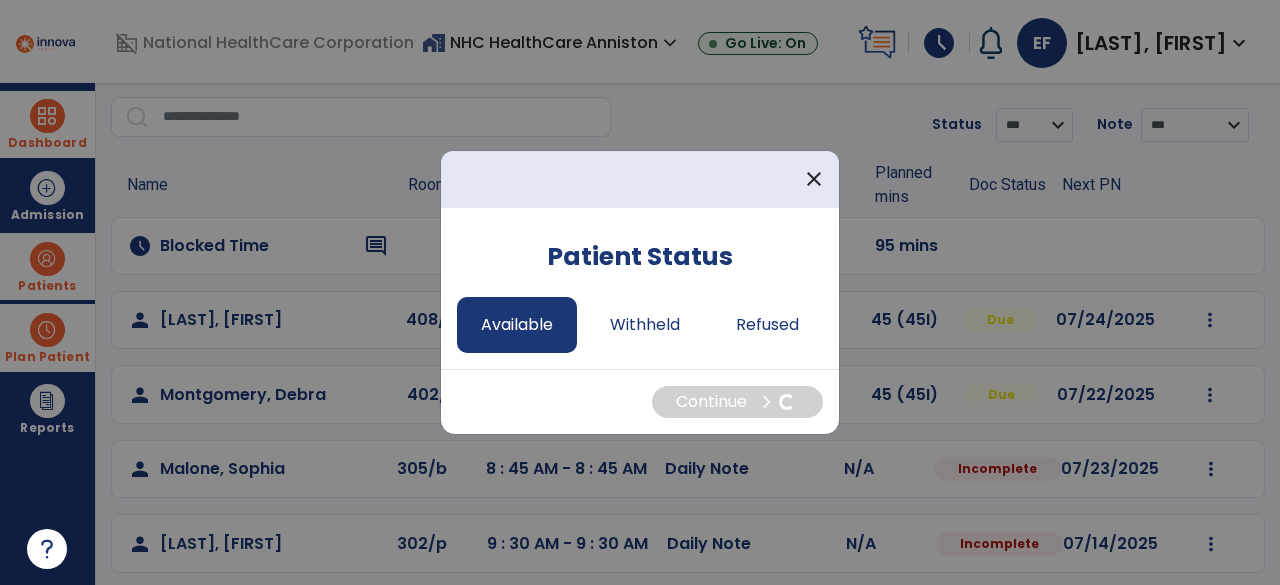 select on "*" 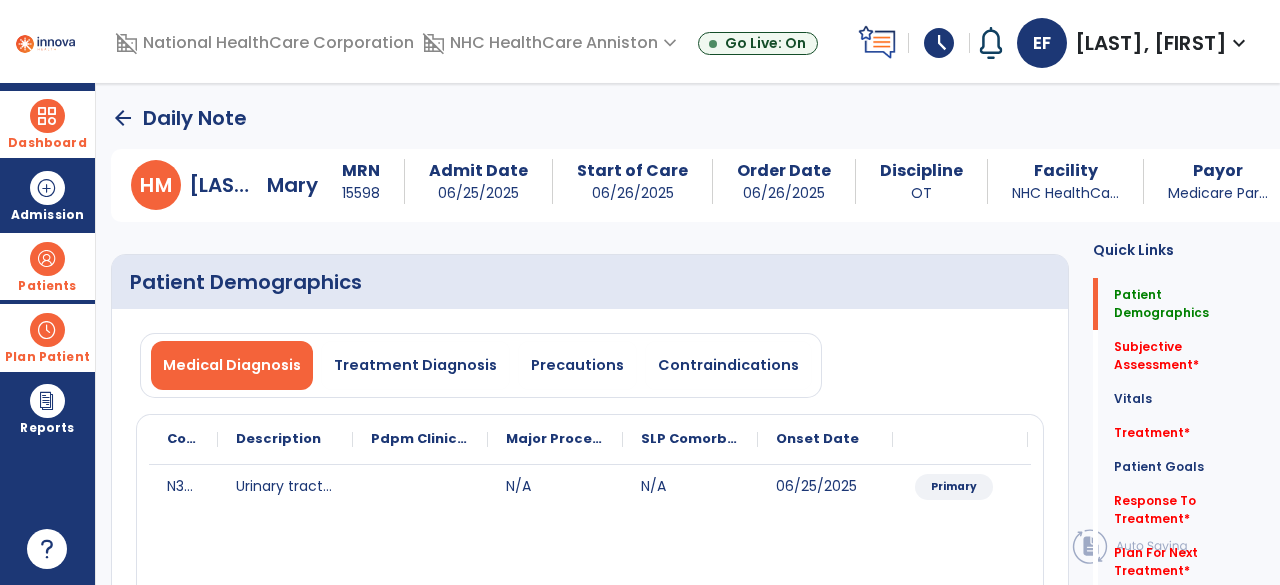 scroll, scrollTop: 89, scrollLeft: 0, axis: vertical 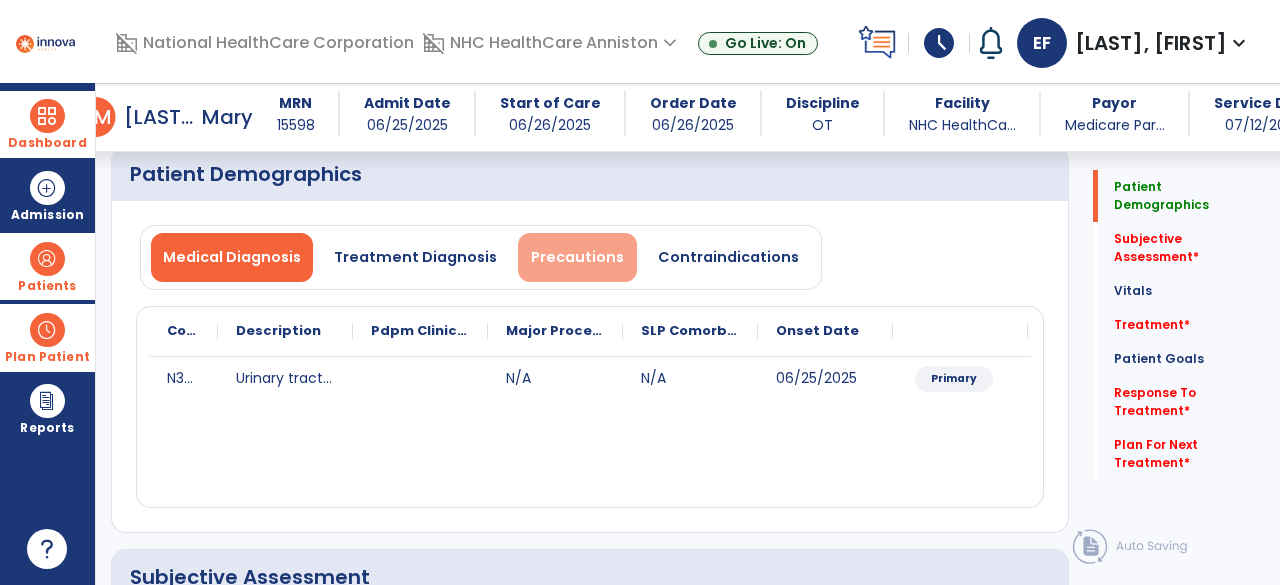 click on "Precautions" at bounding box center [577, 257] 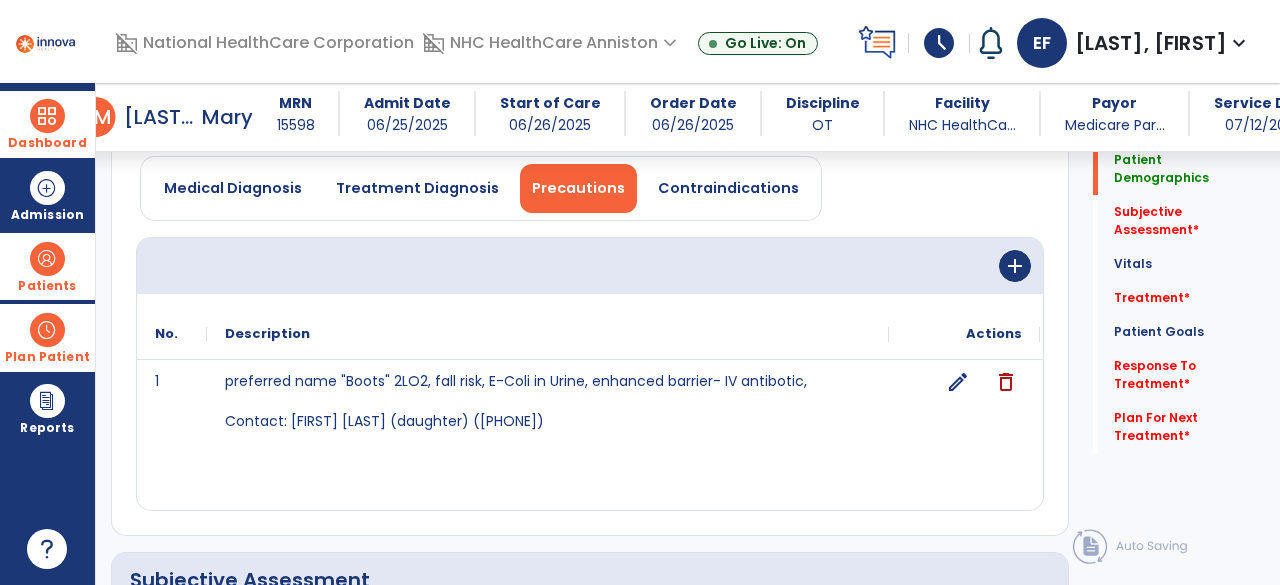 scroll, scrollTop: 159, scrollLeft: 0, axis: vertical 